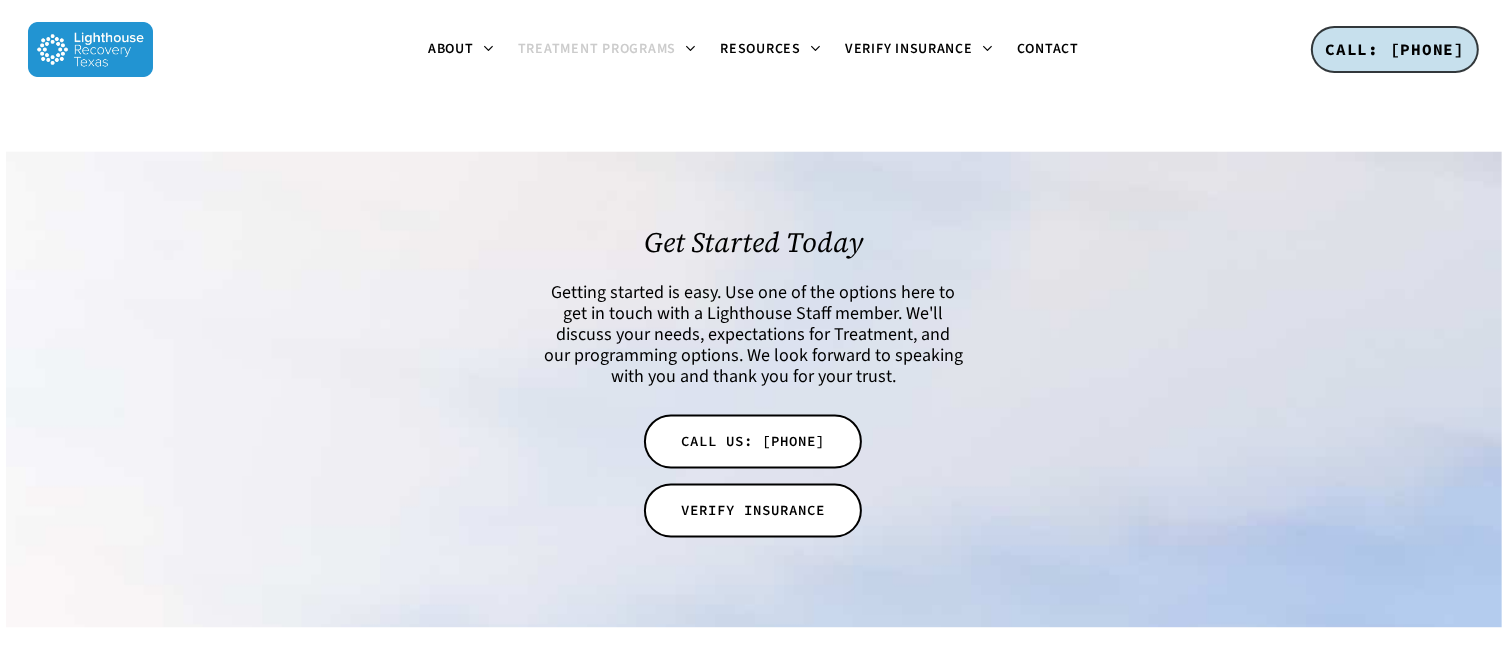 scroll, scrollTop: 3615, scrollLeft: 0, axis: vertical 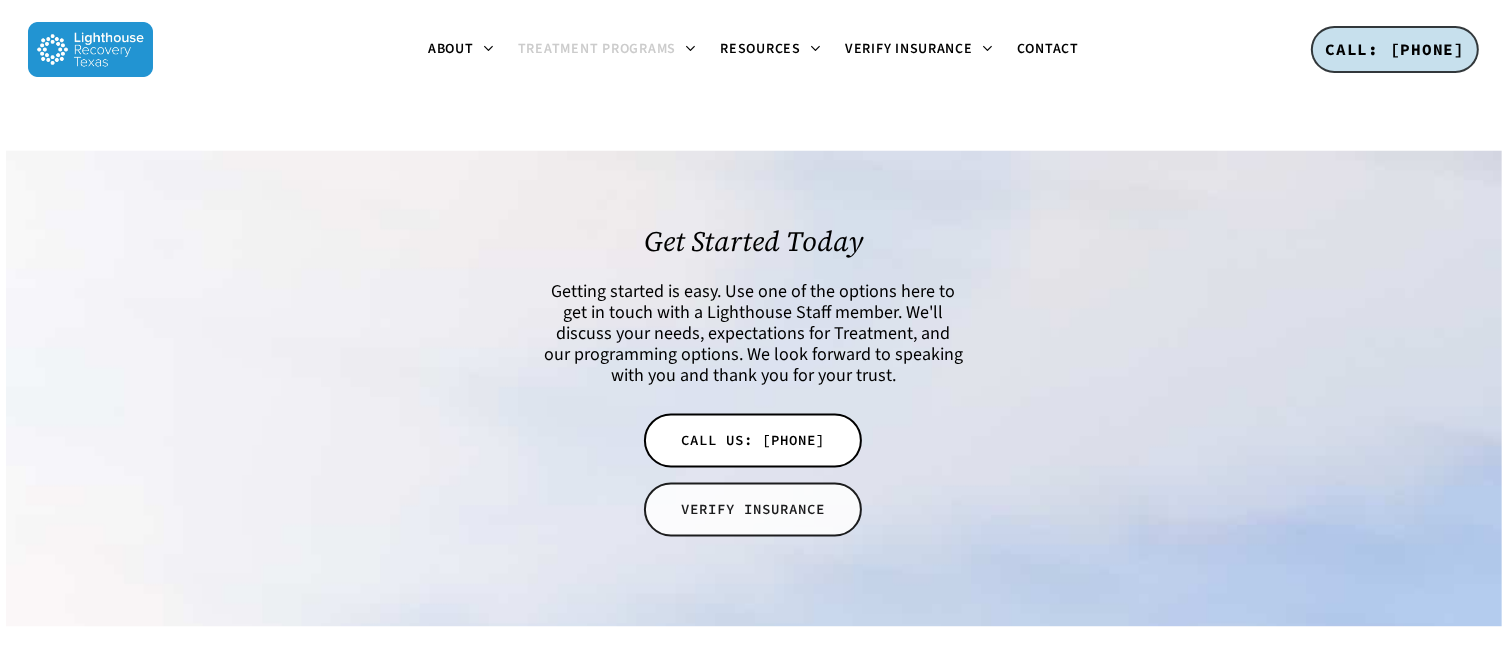 click on "VERIFY INSURANCE" at bounding box center (753, 510) 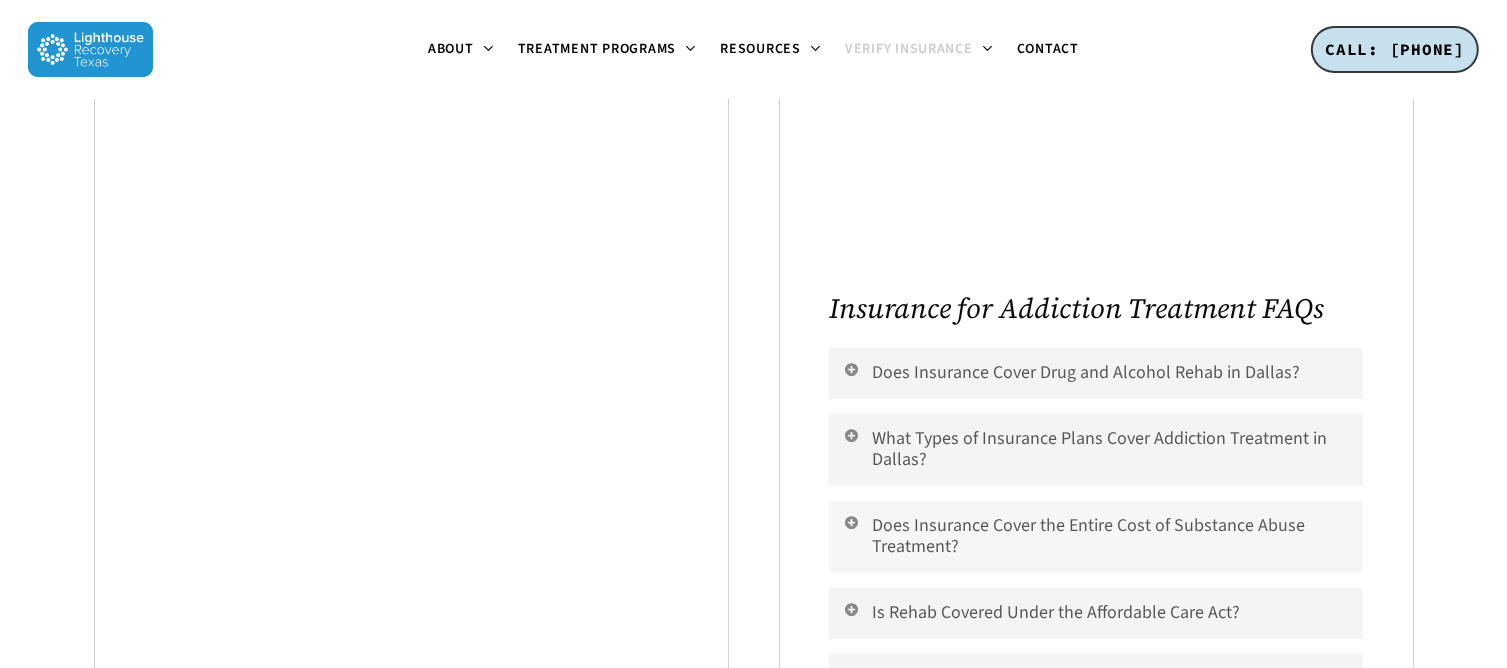 scroll, scrollTop: 1356, scrollLeft: 0, axis: vertical 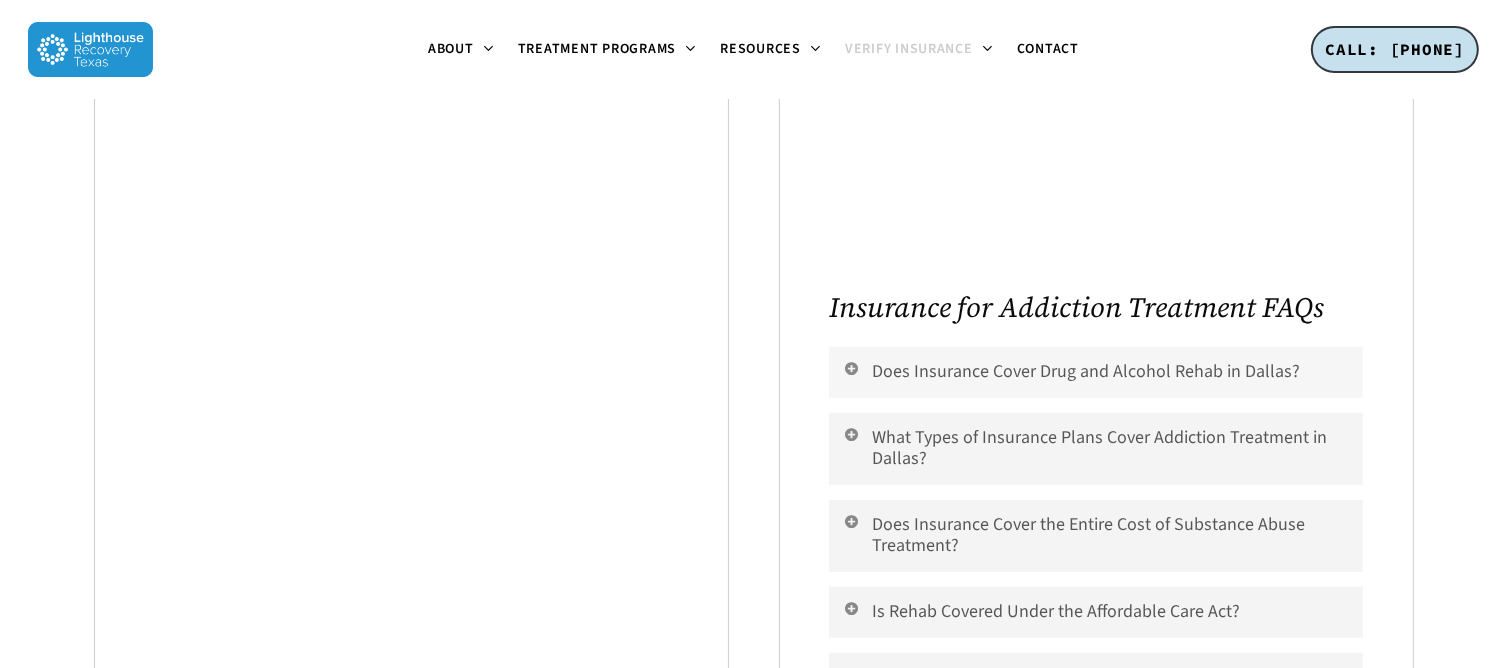 click on "Does Insurance Cover Drug and Alcohol Rehab in Dallas?" at bounding box center (1095, 372) 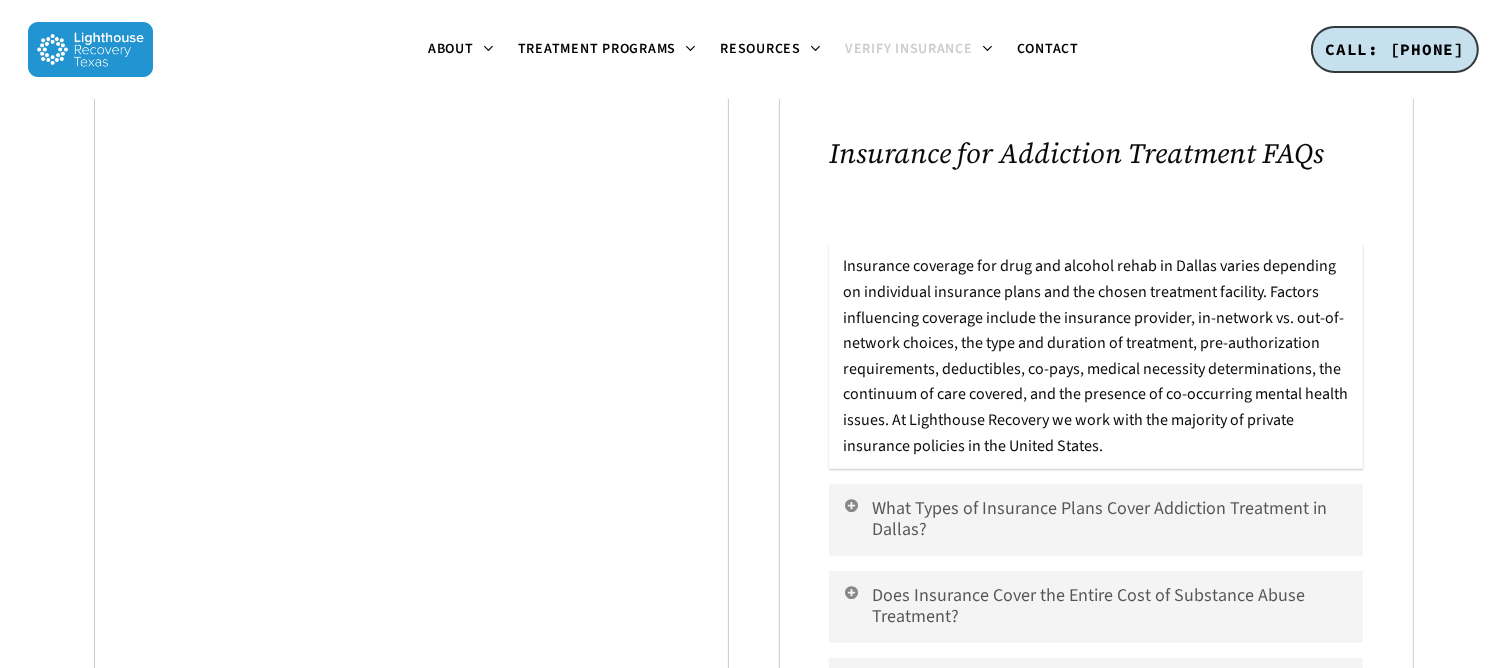 scroll, scrollTop: 1526, scrollLeft: 0, axis: vertical 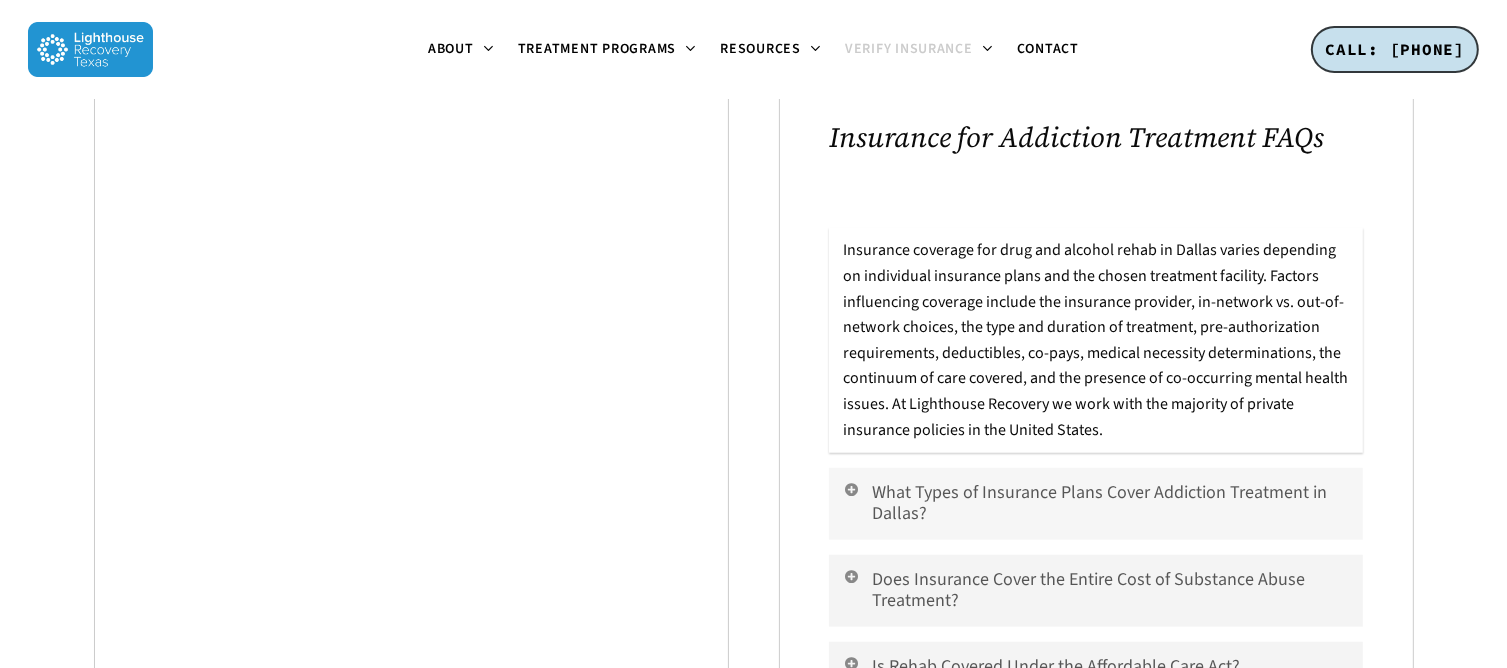 click on "What Types of Insurance Plans Cover Addiction Treatment in Dallas?" at bounding box center [1095, 504] 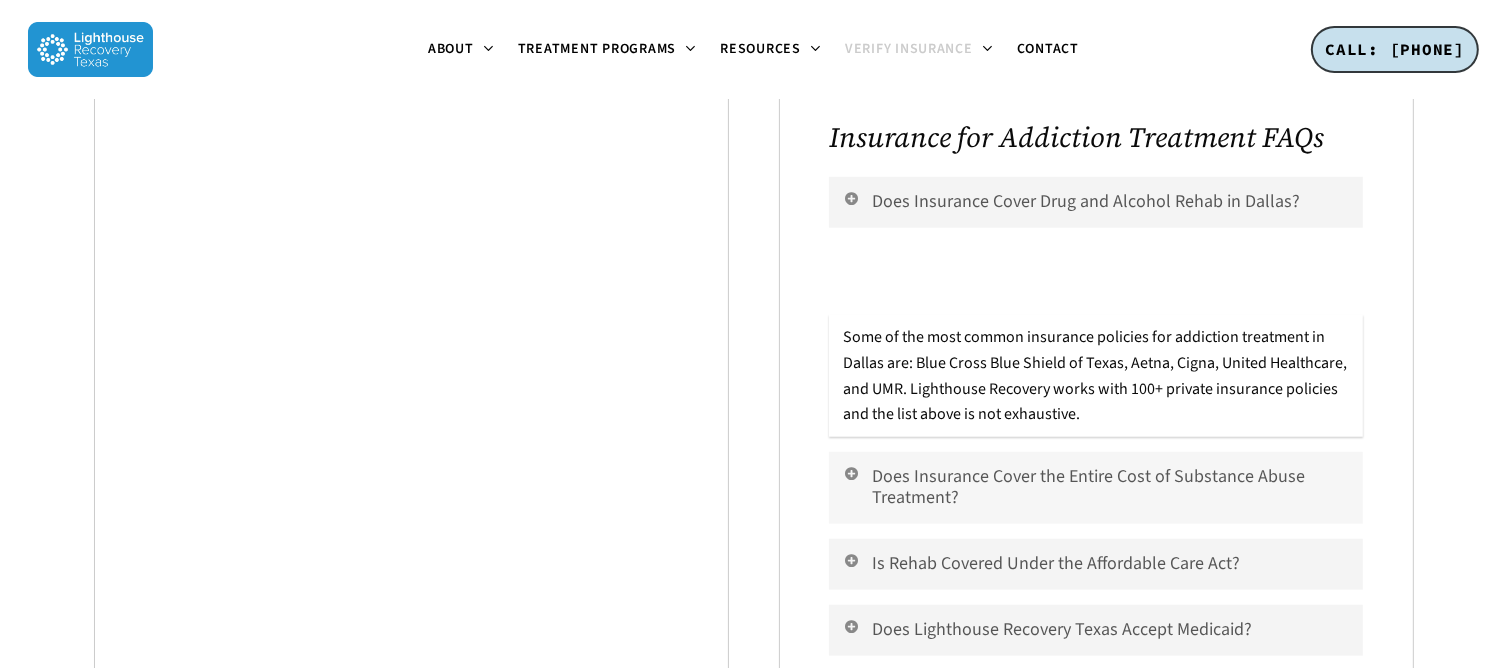 click on "Does Insurance Cover the Entire Cost of Substance Abuse Treatment?" at bounding box center [1095, 488] 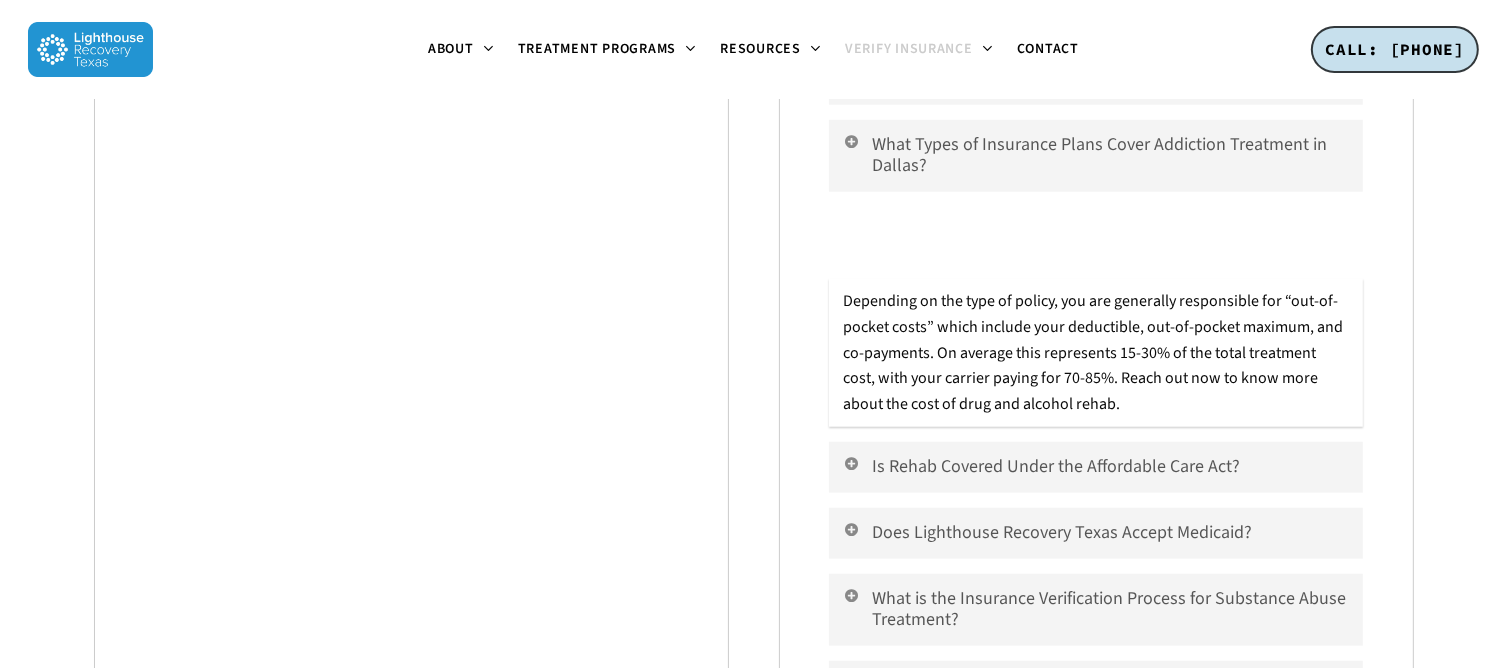 scroll, scrollTop: 1652, scrollLeft: 0, axis: vertical 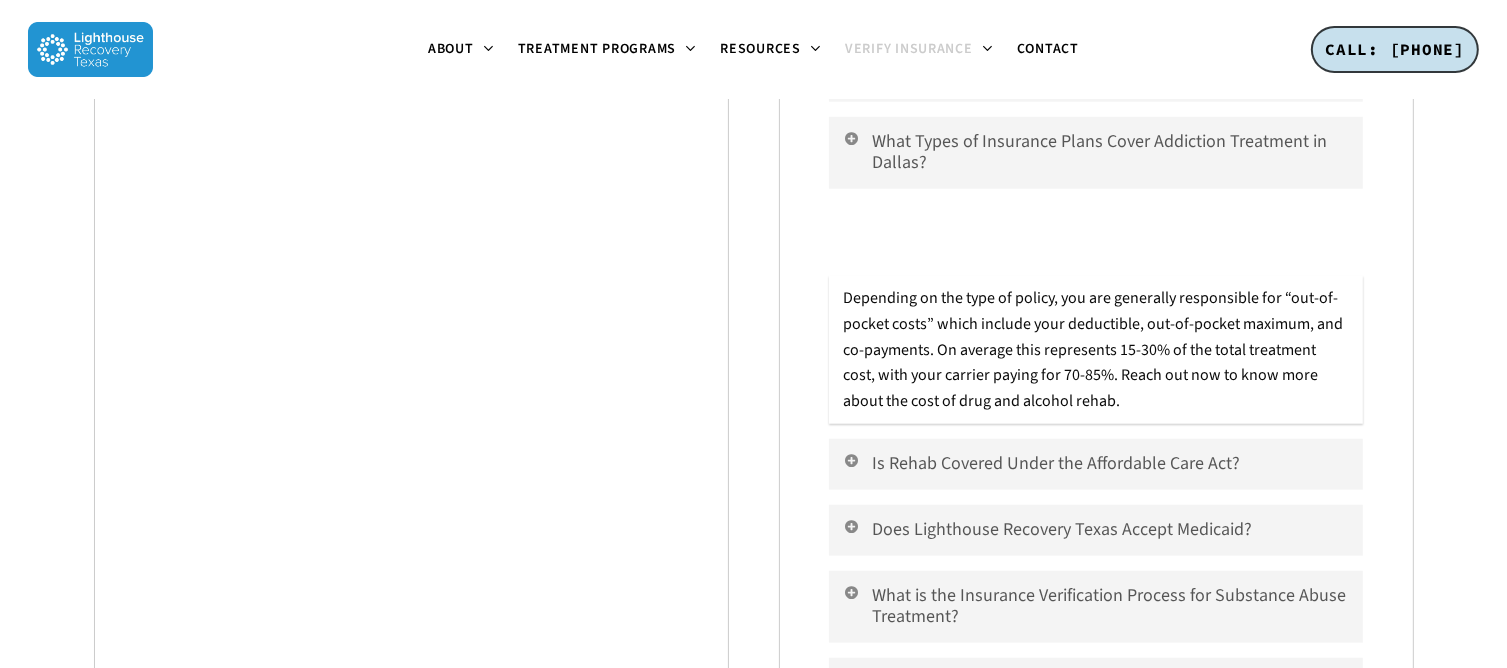 click on "Is Rehab Covered Under the Affordable Care Act?" at bounding box center (1095, 464) 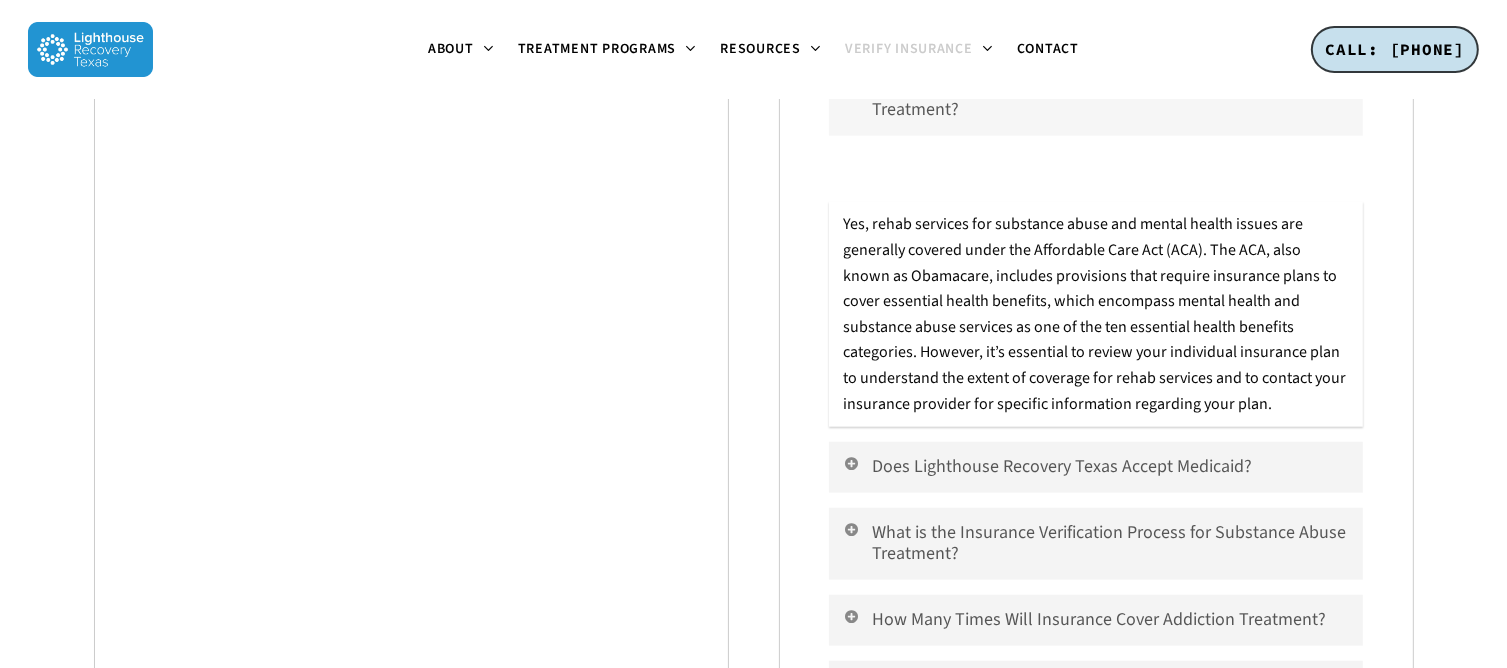 scroll, scrollTop: 1782, scrollLeft: 0, axis: vertical 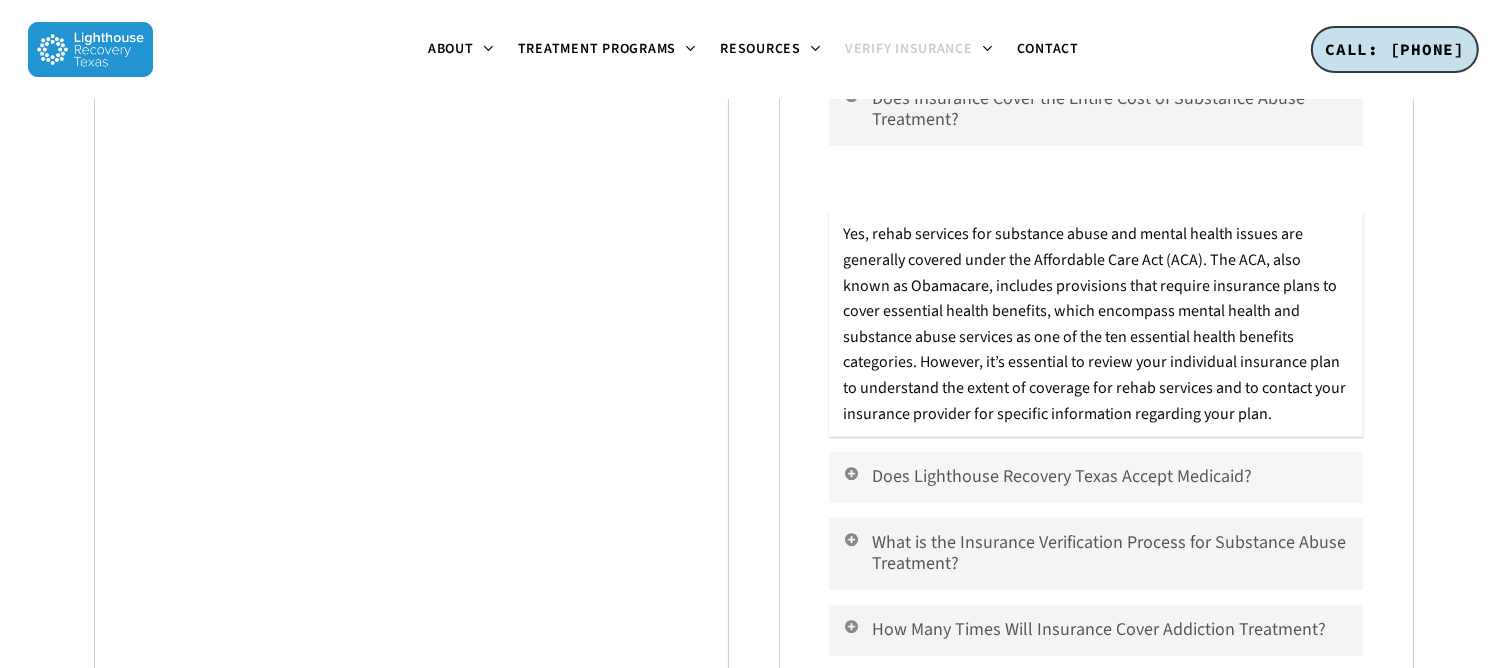 click on "Does Lighthouse Recovery Texas Accept Medicaid?" at bounding box center [1095, 477] 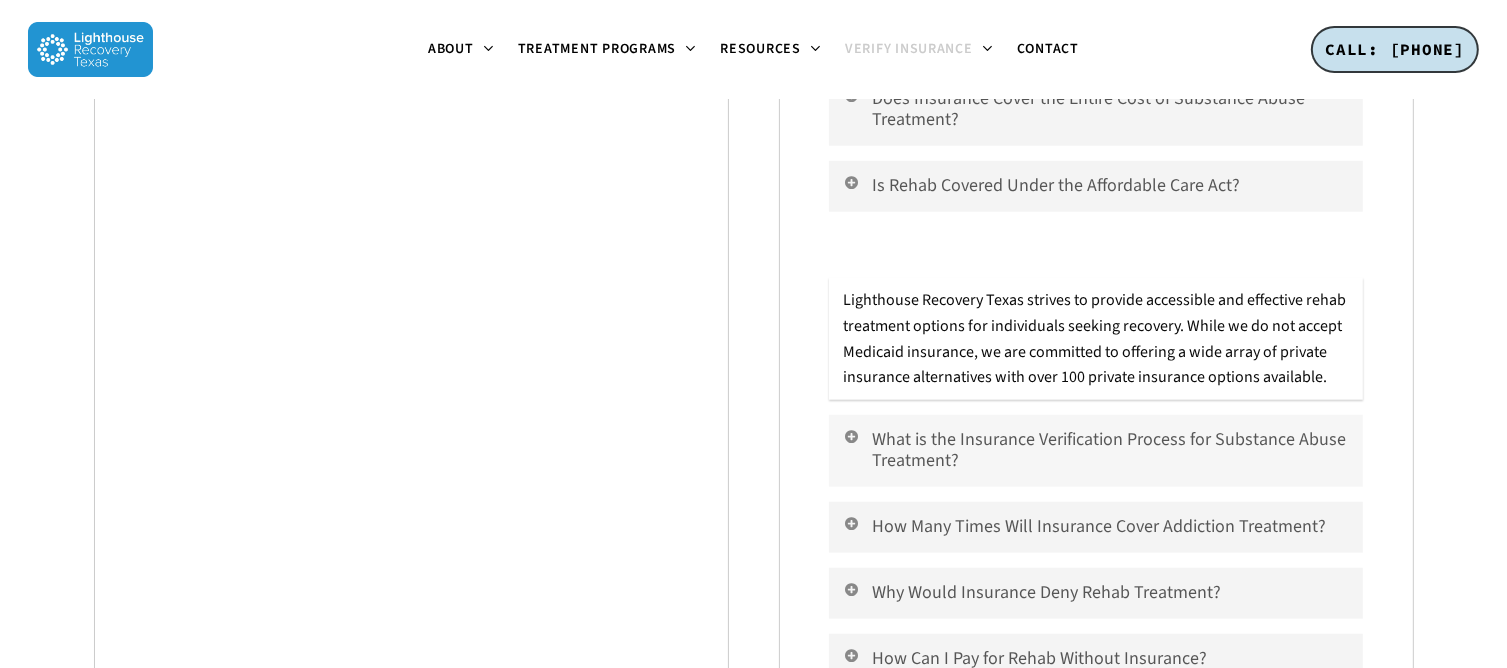 click on "What is the Insurance Verification Process for Substance Abuse Treatment?" at bounding box center [1095, 451] 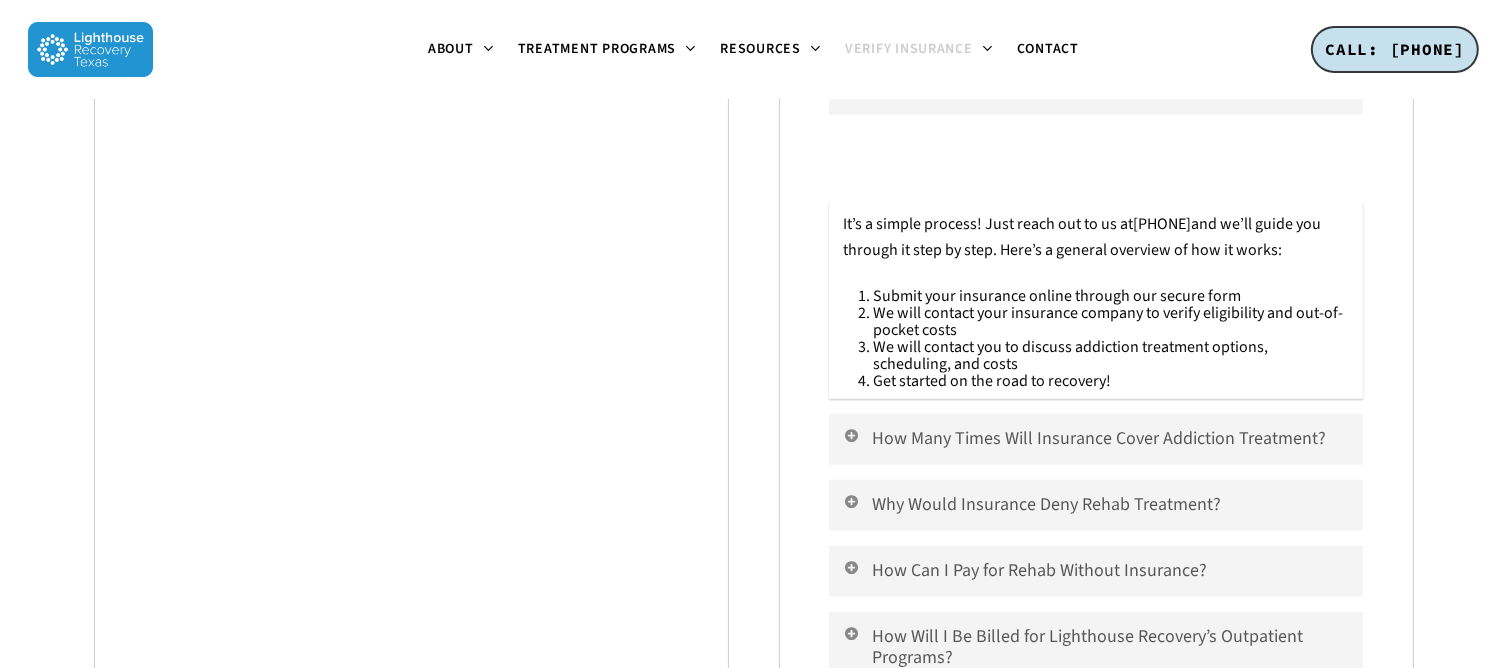 scroll, scrollTop: 1952, scrollLeft: 0, axis: vertical 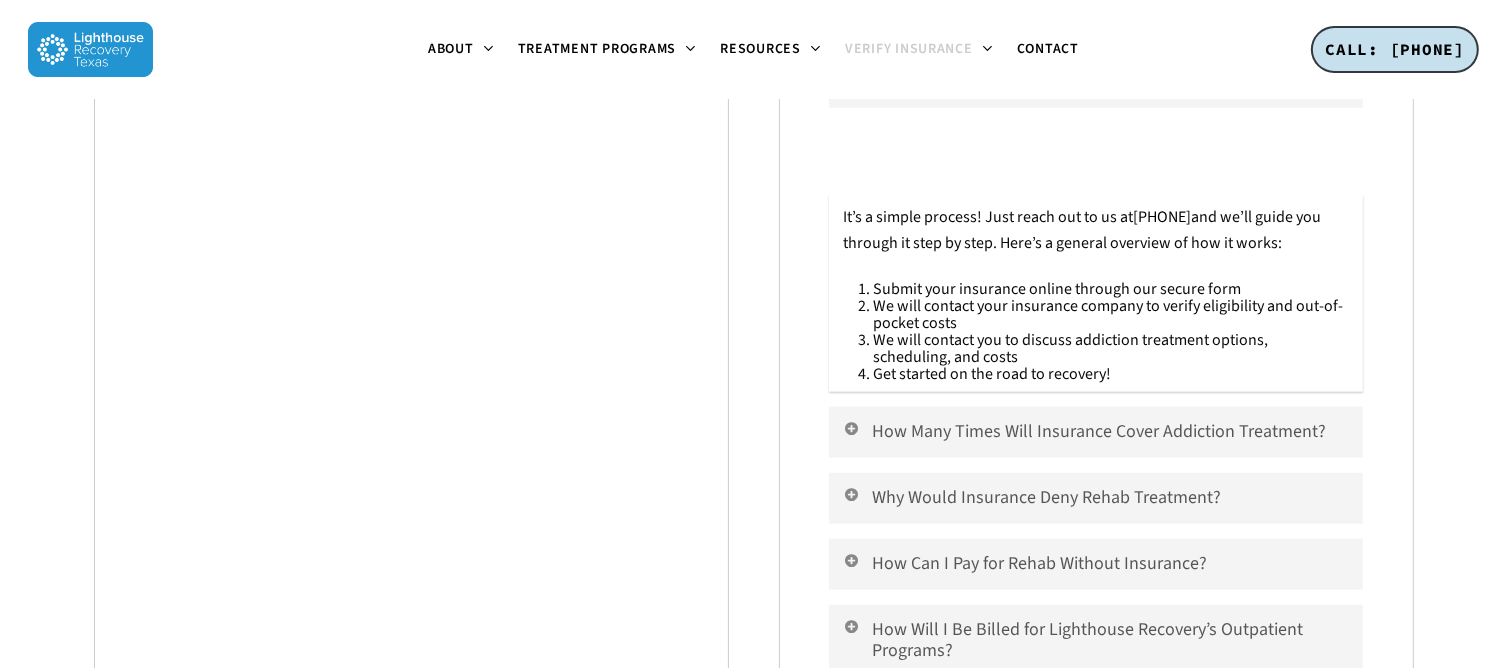 click on "How Many Times Will Insurance Cover Addiction Treatment?" at bounding box center (1095, 432) 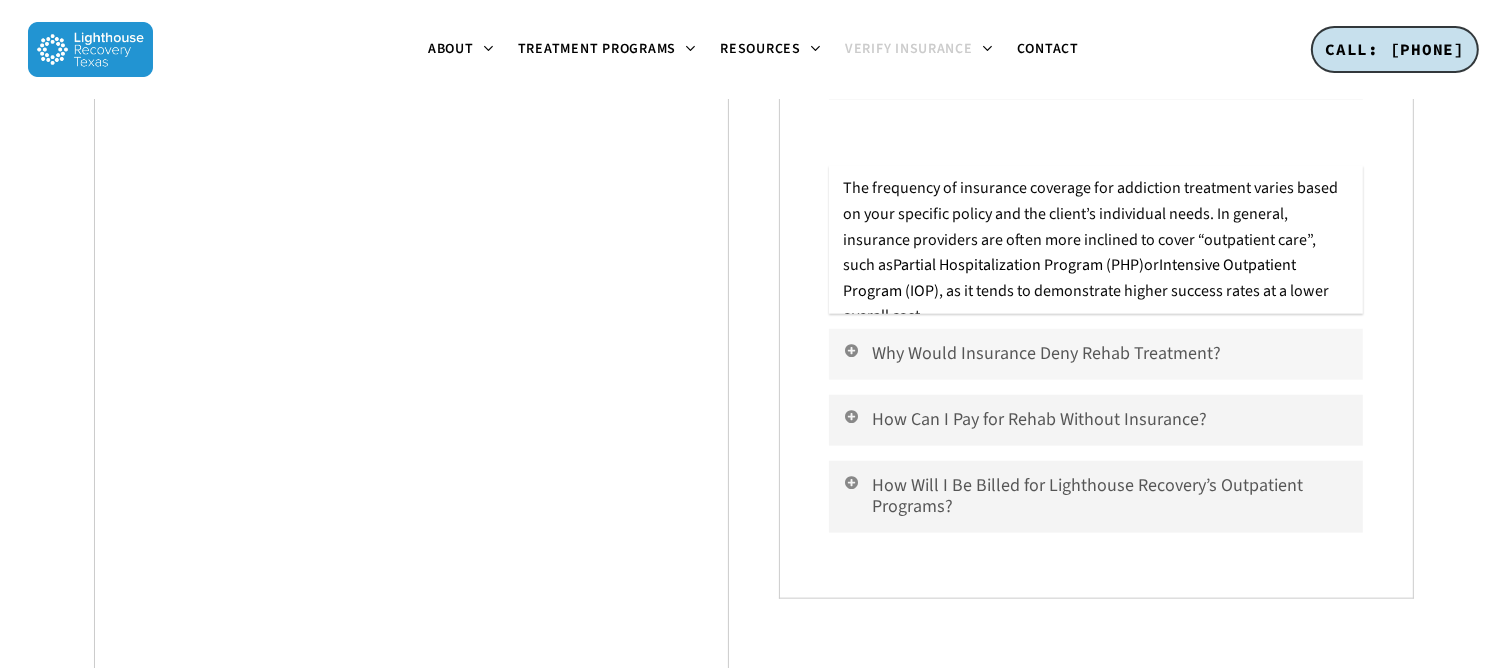 scroll, scrollTop: 2048, scrollLeft: 0, axis: vertical 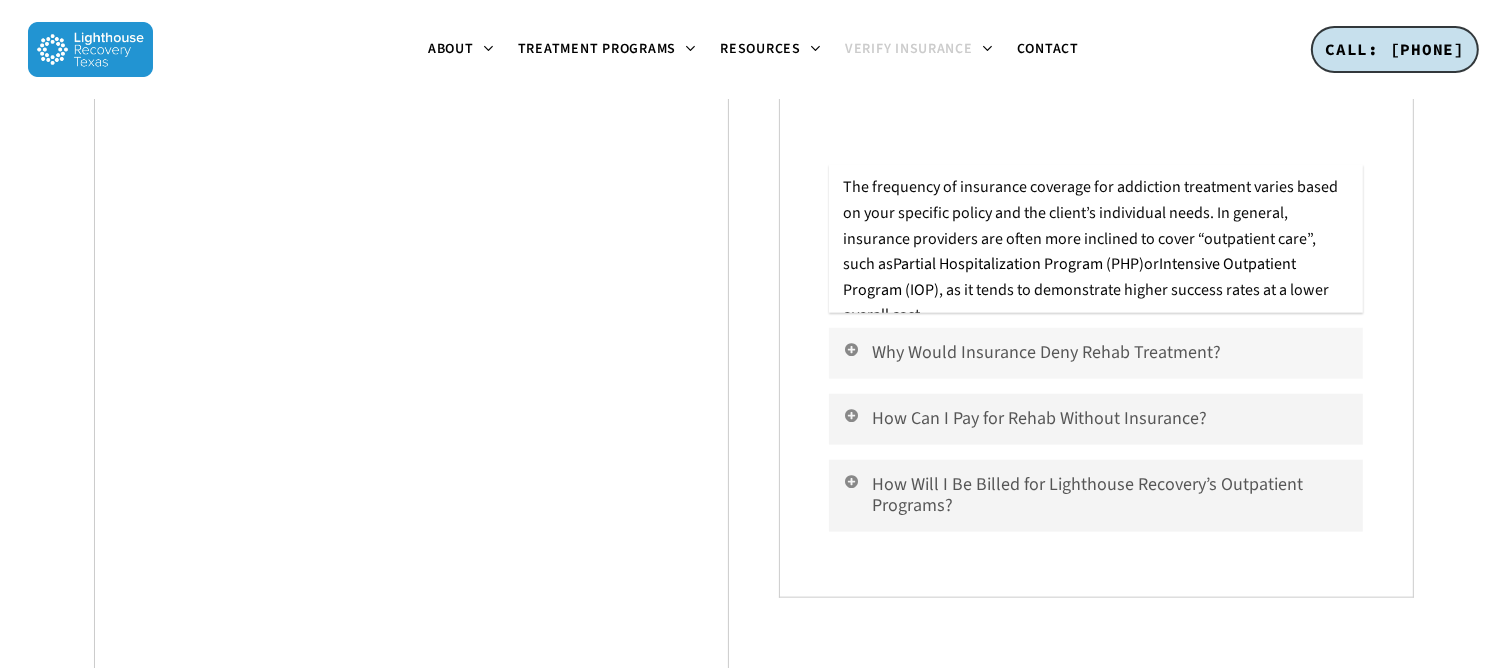 click on "Why Would Insurance Deny Rehab Treatment?" at bounding box center (1095, 353) 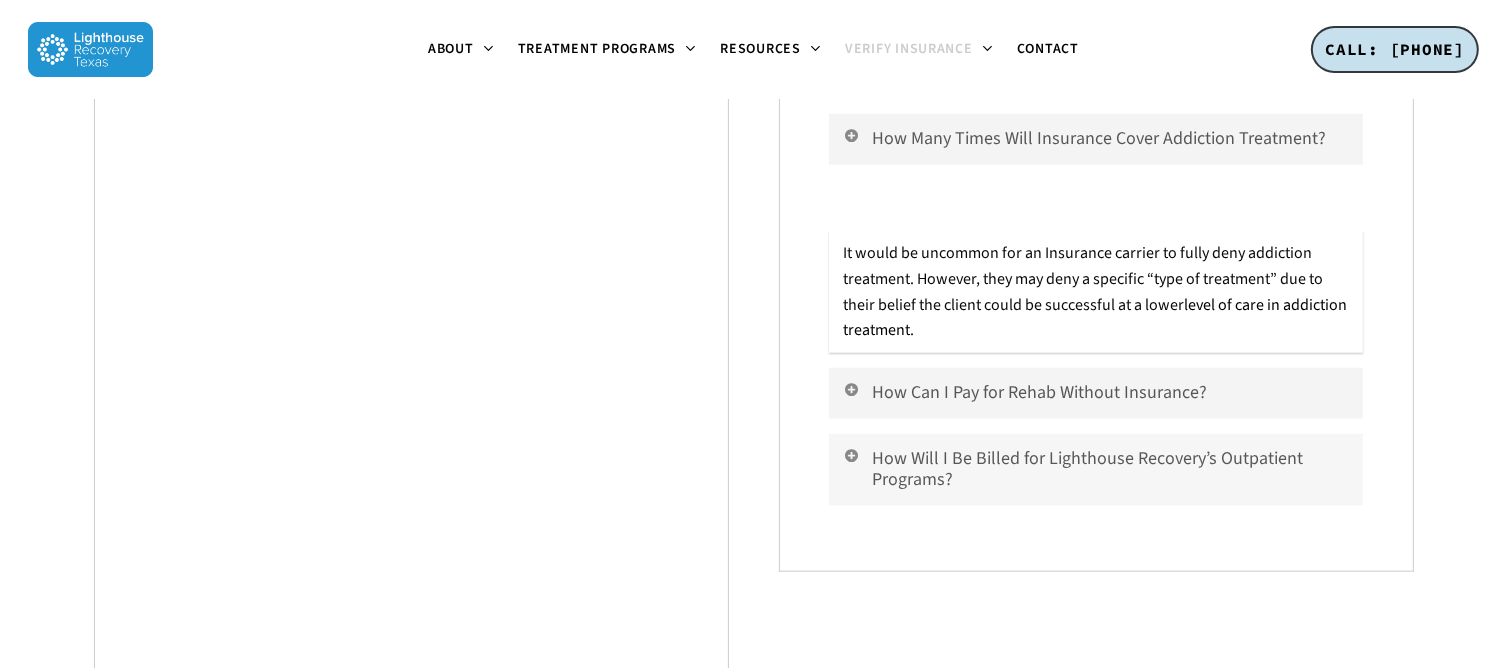 click on "How Will I Be Billed for Lighthouse Recovery’s Outpatient Programs?" at bounding box center (1095, 470) 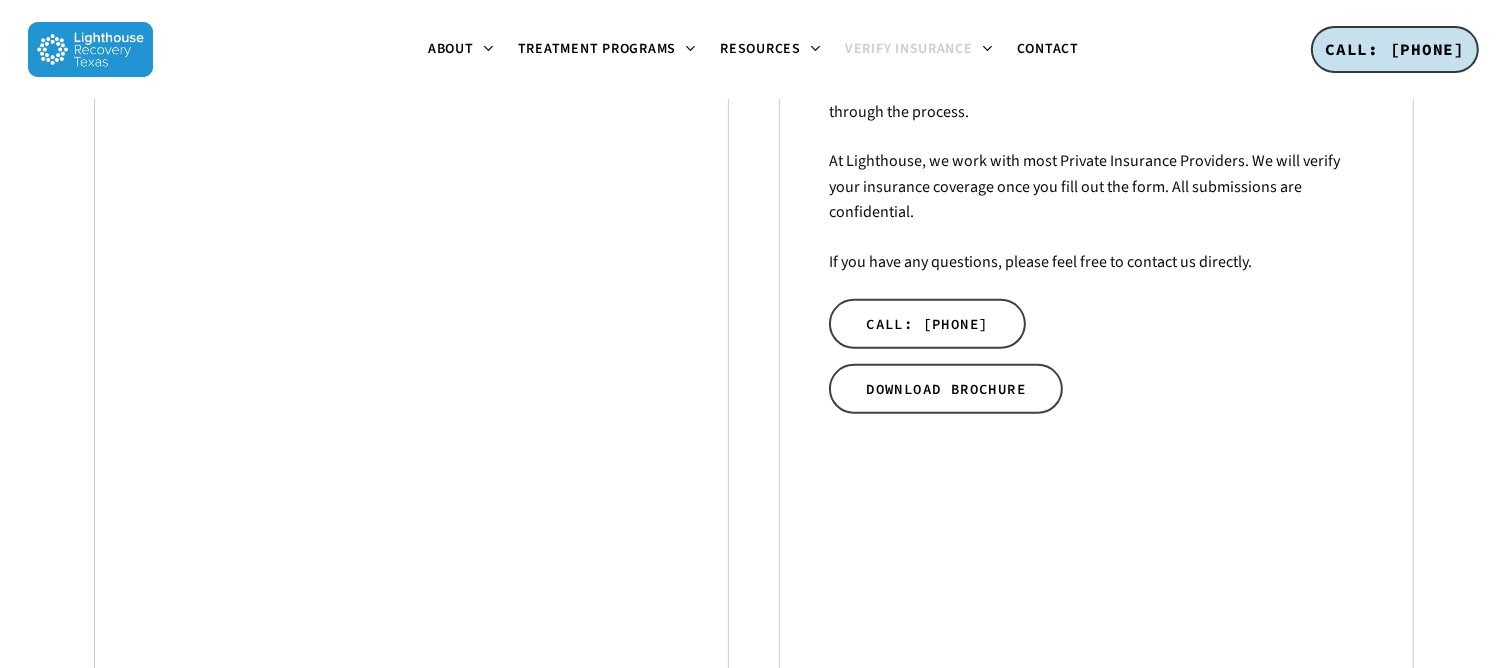 scroll, scrollTop: 748, scrollLeft: 0, axis: vertical 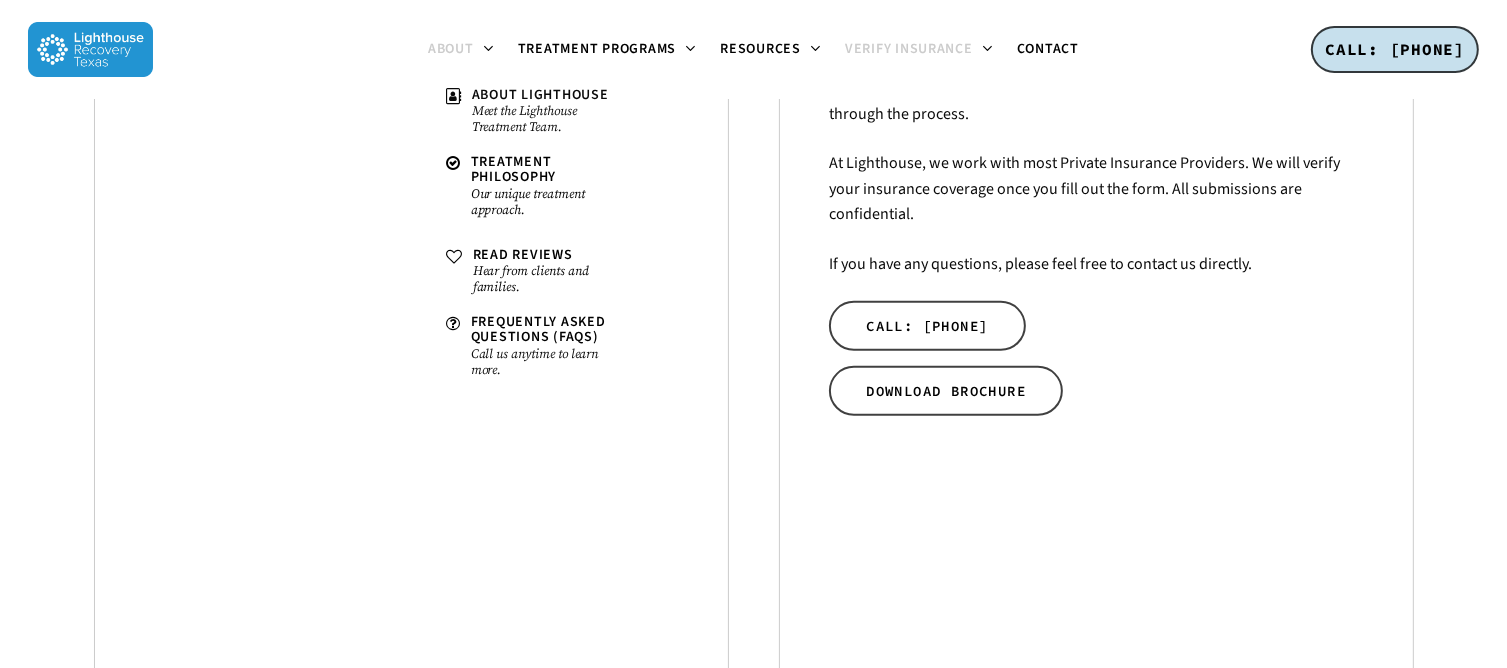 click on "About" at bounding box center [451, 49] 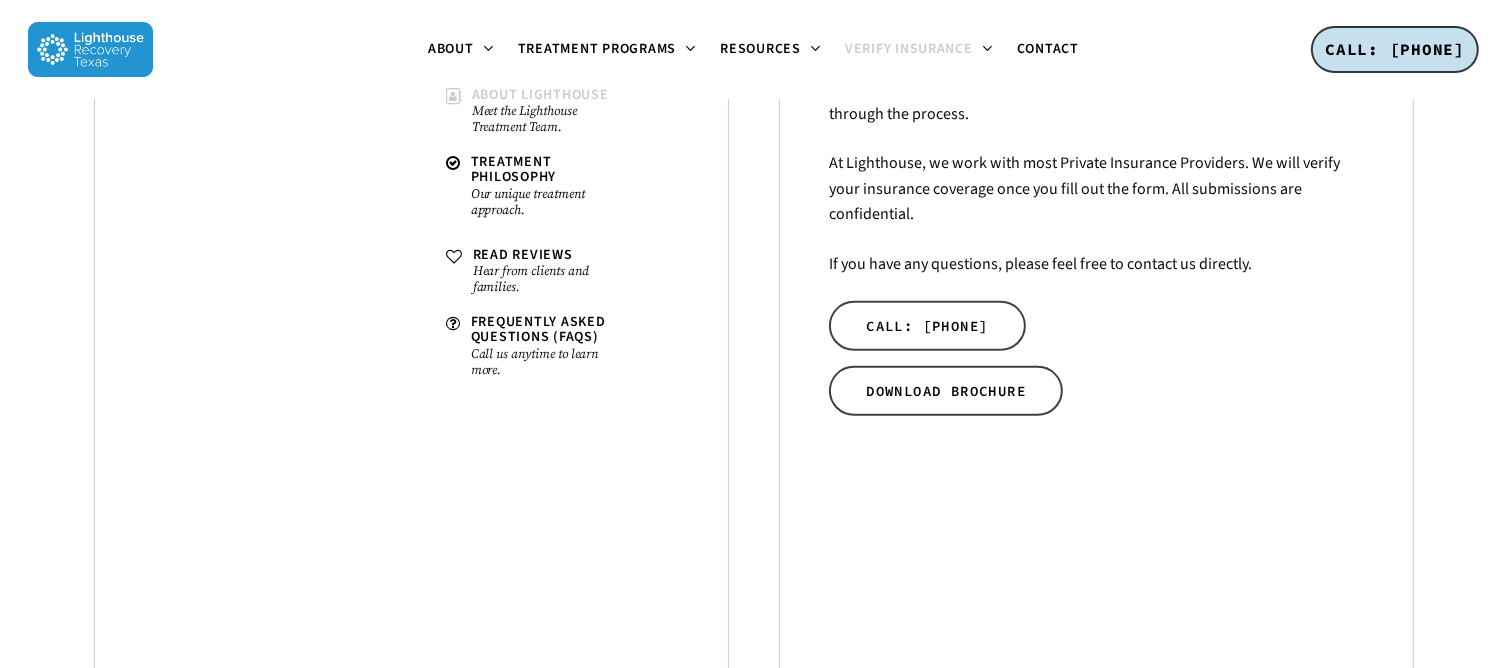 click on "Meet the Lighthouse Treatment Team." at bounding box center [549, 119] 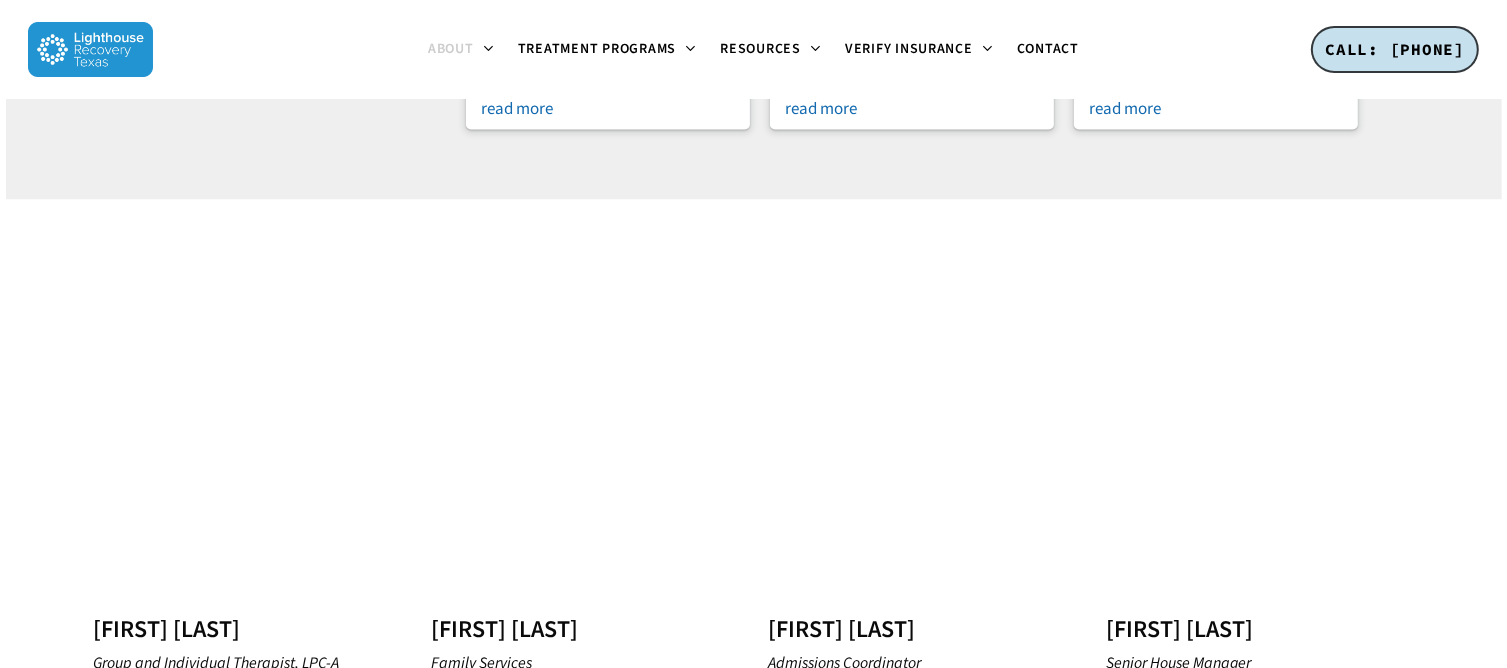 scroll, scrollTop: 3030, scrollLeft: 0, axis: vertical 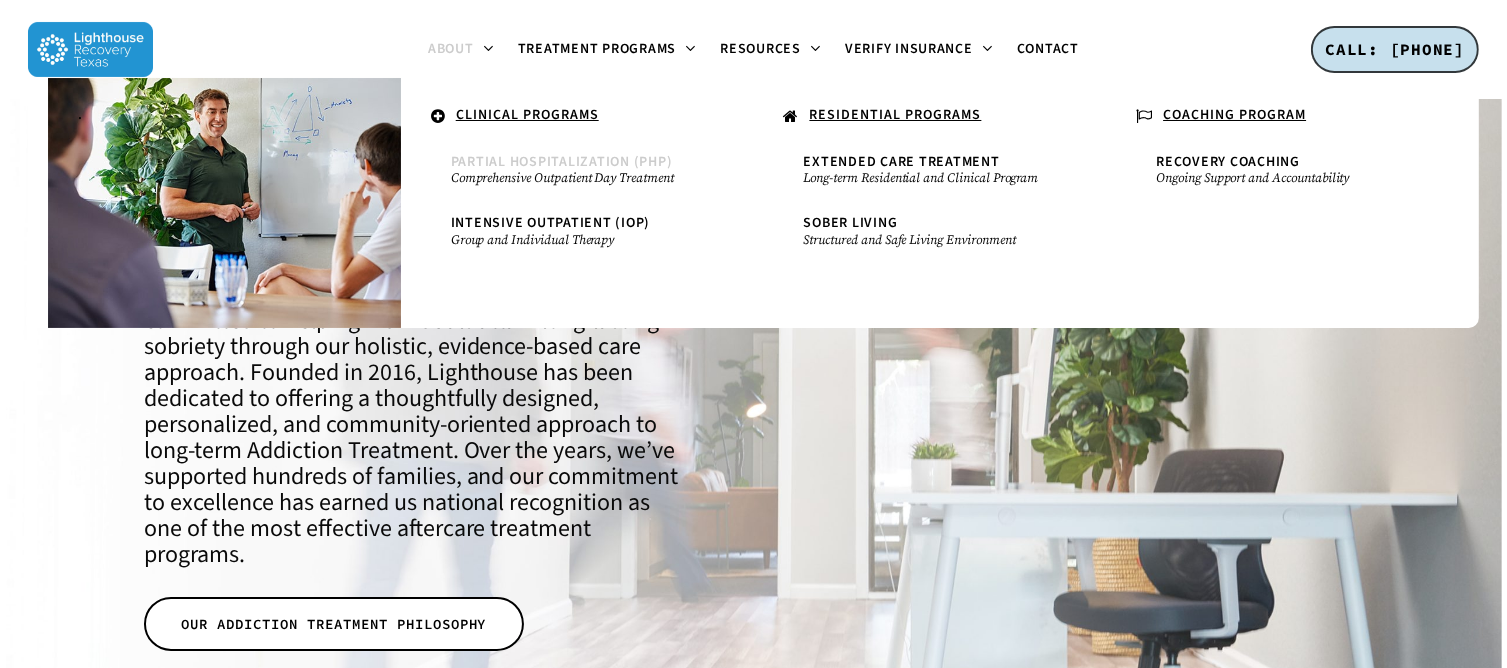 click on "Partial Hospitalization (PHP)" at bounding box center (562, 162) 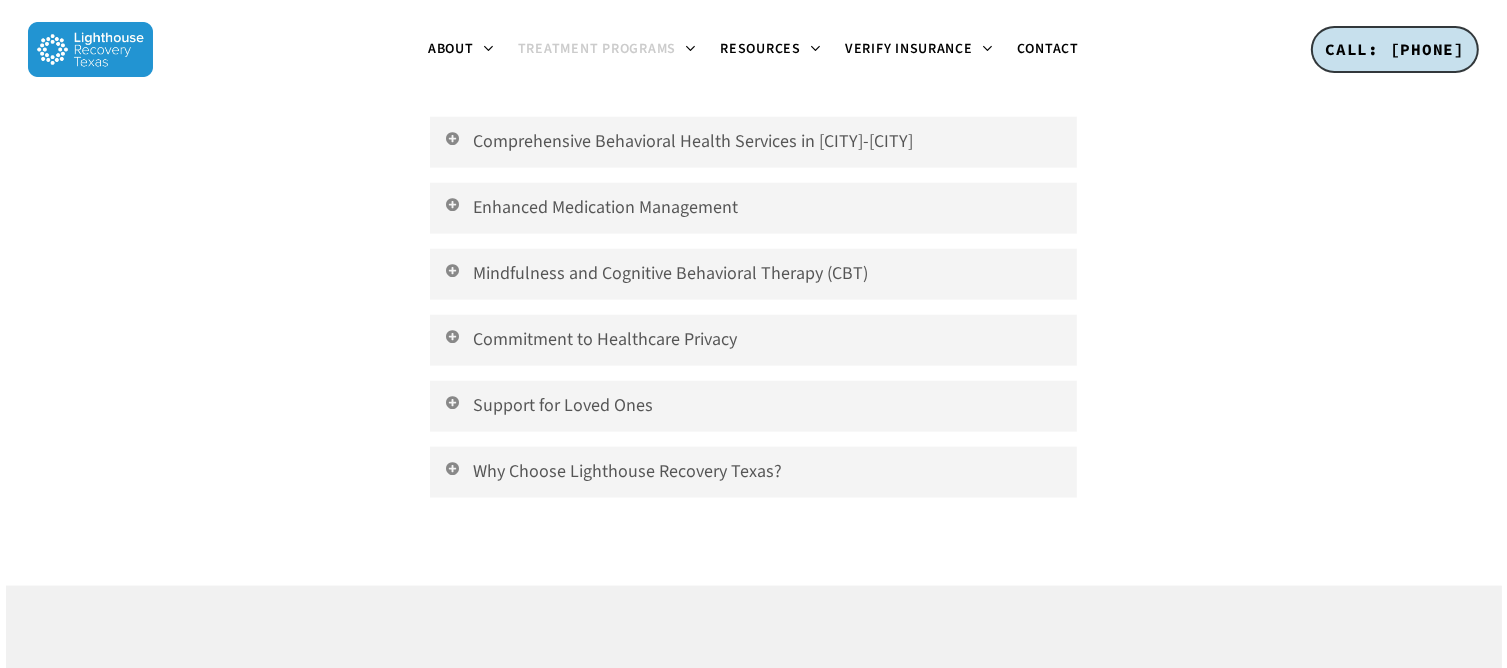 scroll, scrollTop: 2308, scrollLeft: 0, axis: vertical 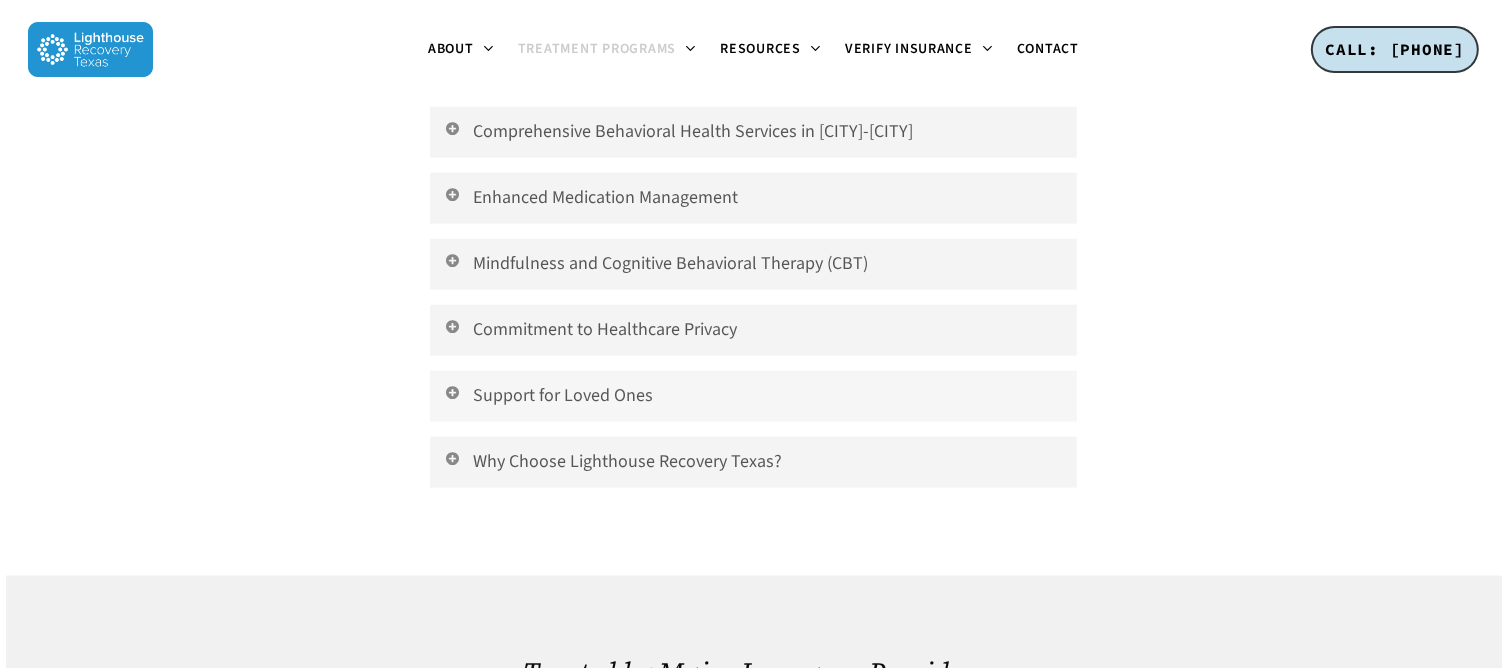 click on "Support for Loved Ones" at bounding box center (753, 396) 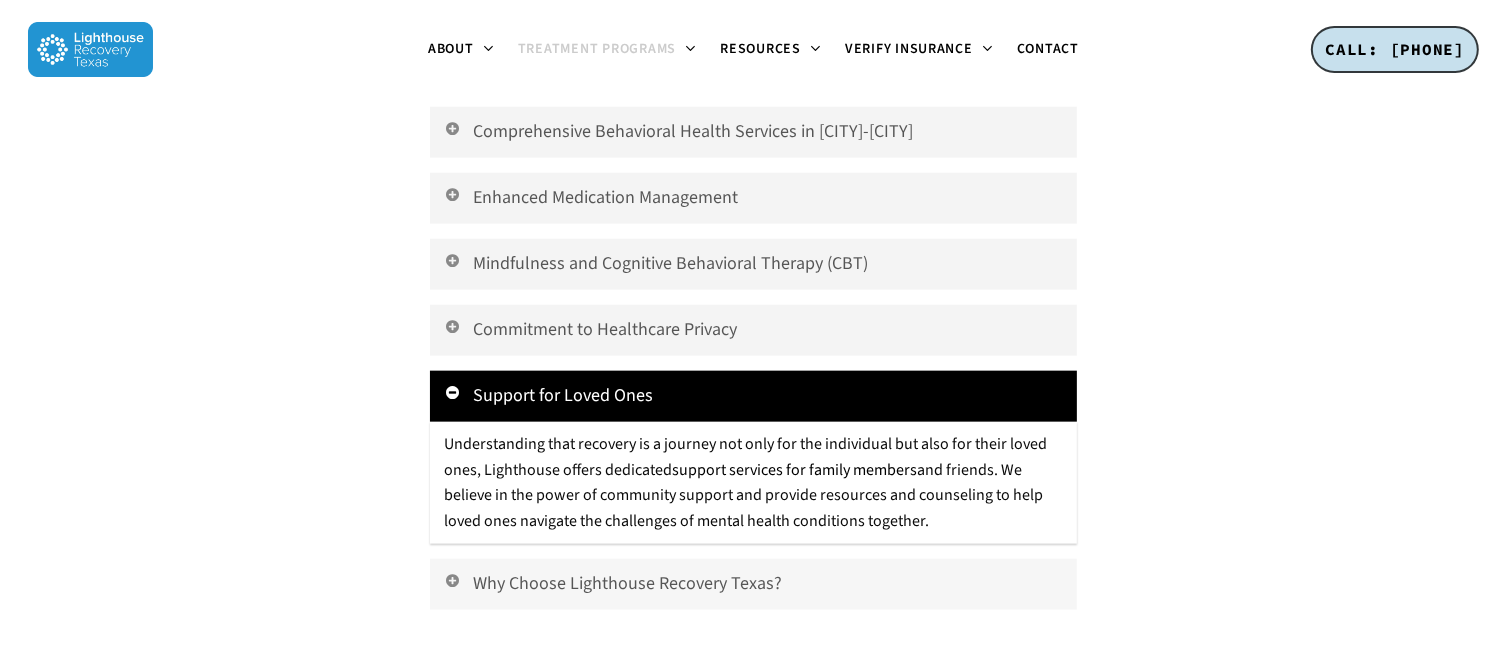 click on "Why Choose Lighthouse Recovery Texas?" at bounding box center (753, 584) 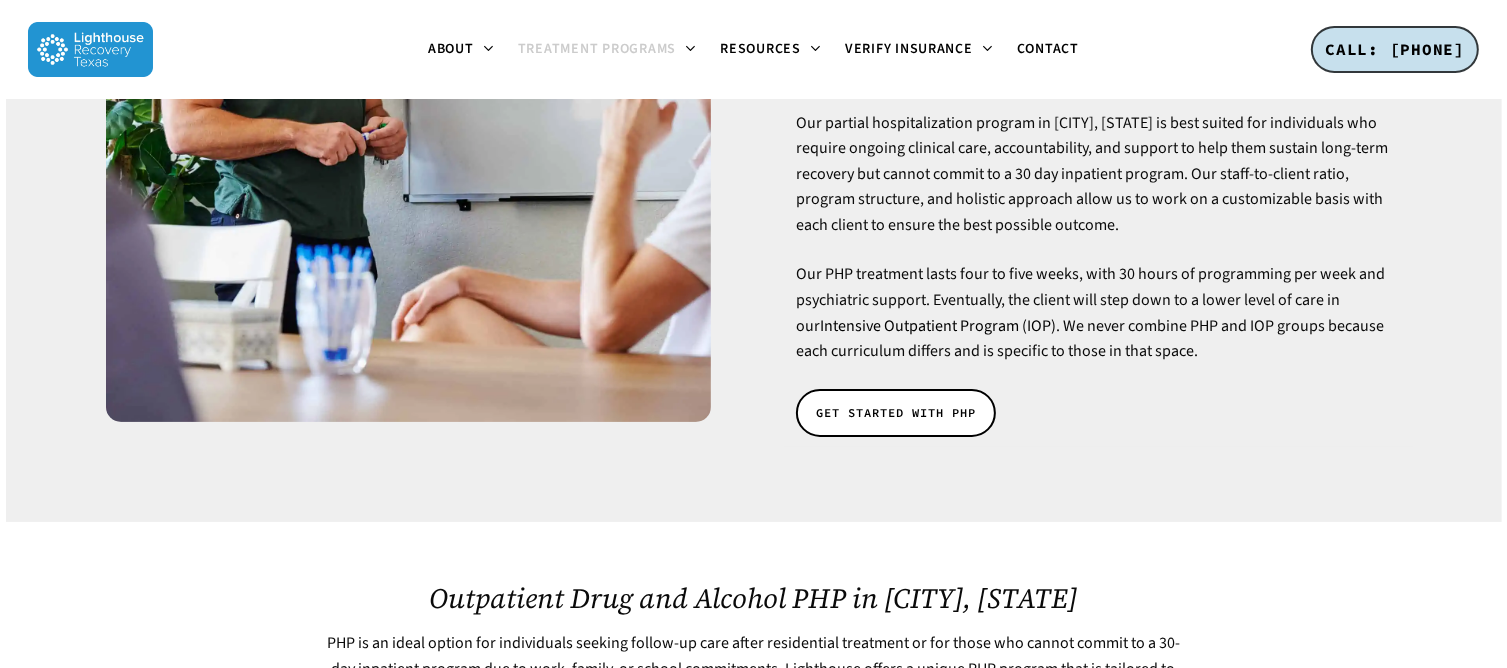 scroll, scrollTop: 0, scrollLeft: 0, axis: both 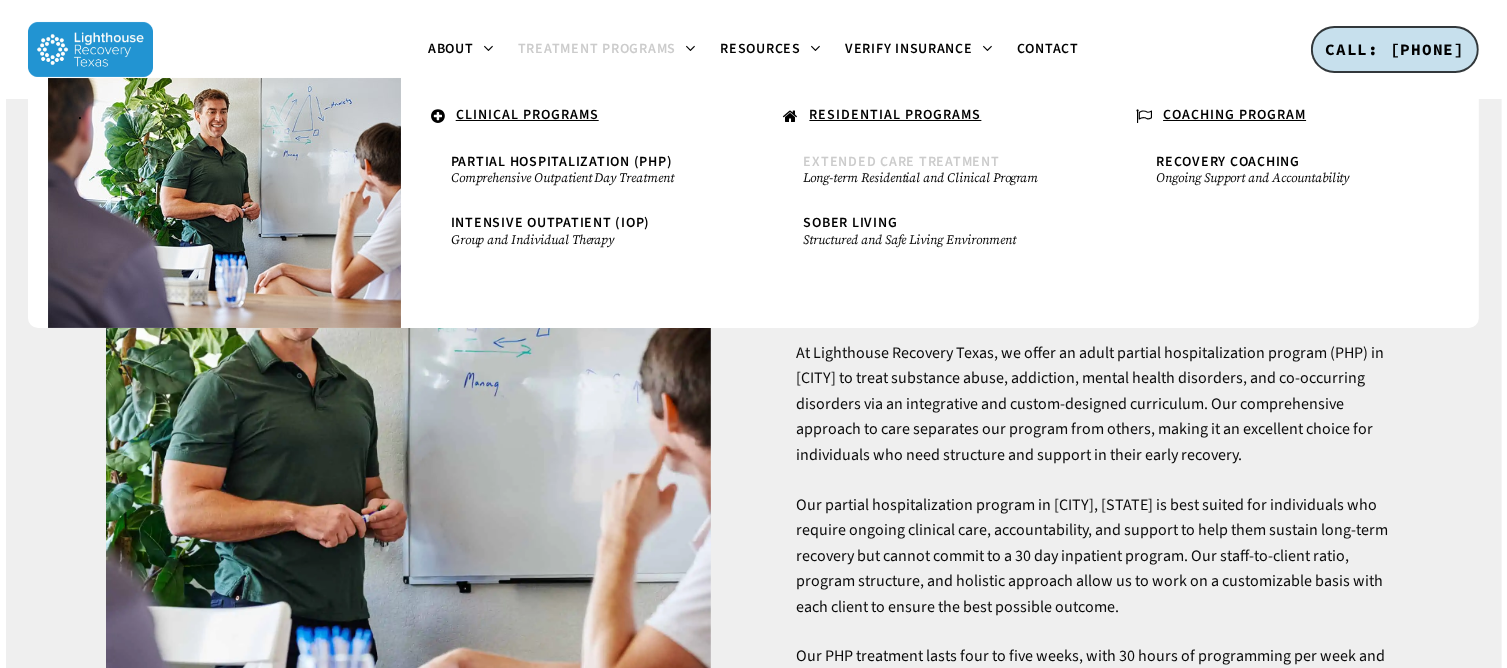 click on "Extended Care Treatment" at bounding box center [902, 162] 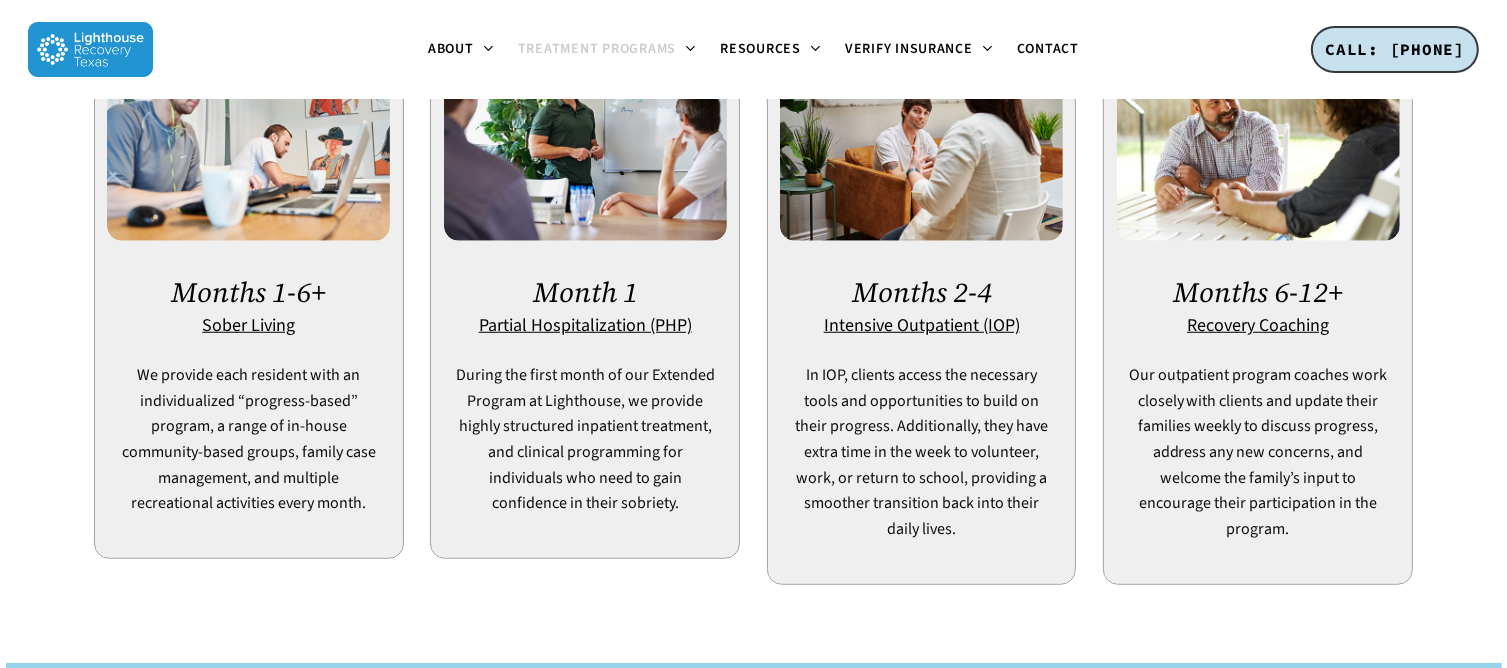 scroll, scrollTop: 1358, scrollLeft: 0, axis: vertical 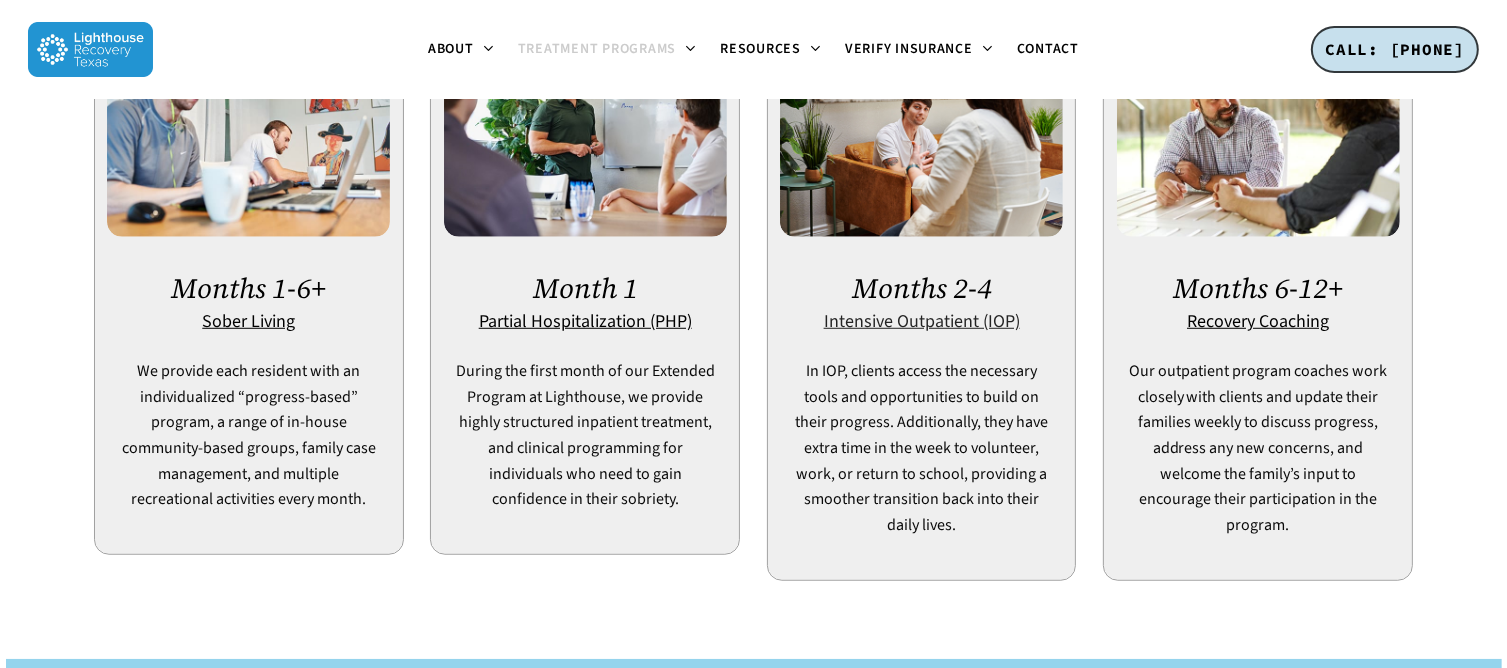 click on "Intensive Outpatient (IOP)" at bounding box center [922, 321] 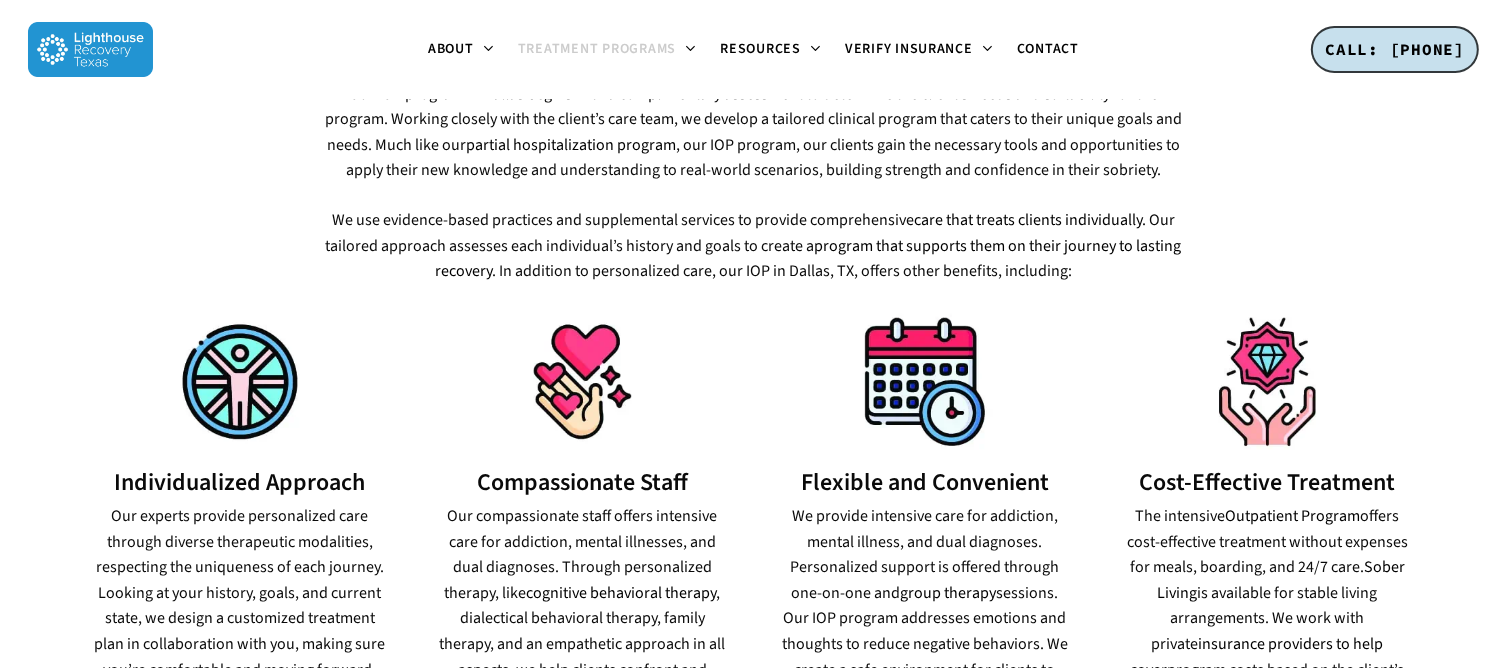 scroll, scrollTop: 928, scrollLeft: 0, axis: vertical 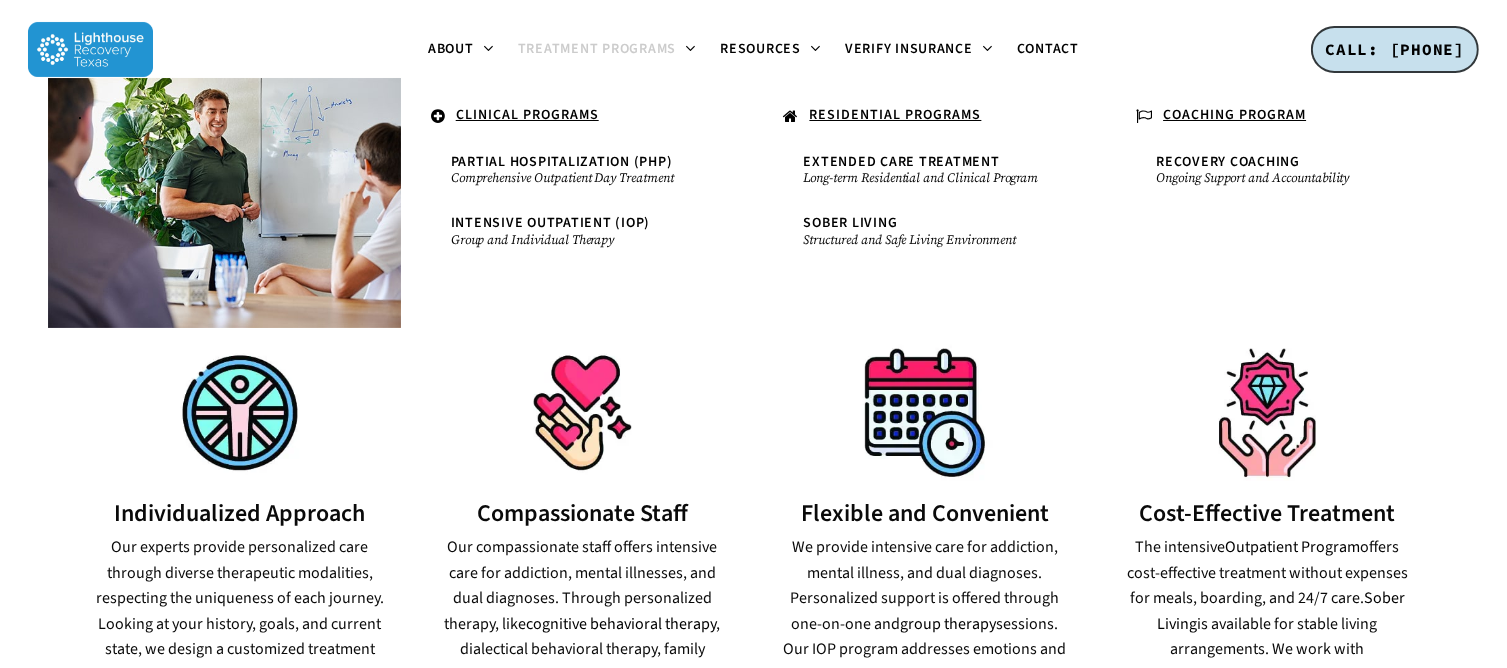 click on "COACHING PROGRAM" at bounding box center (1234, 115) 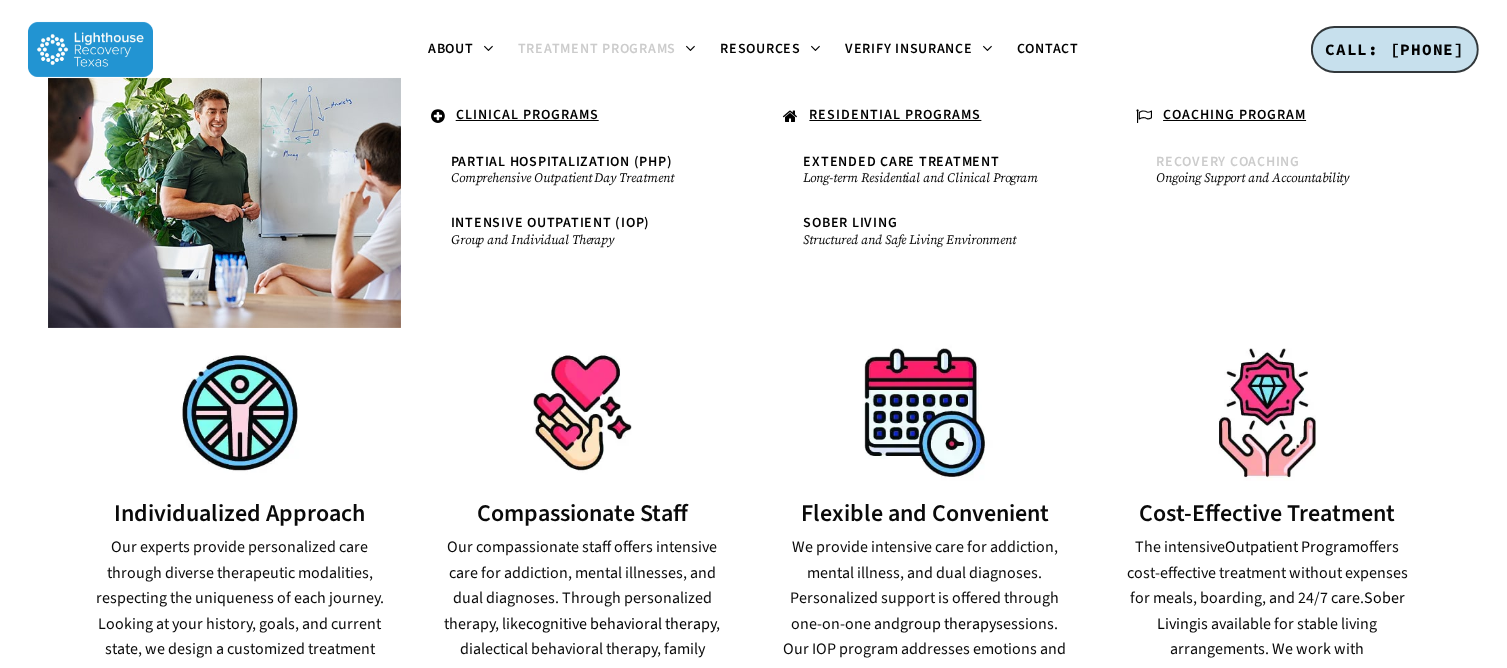click on "Recovery Coaching" at bounding box center [1228, 162] 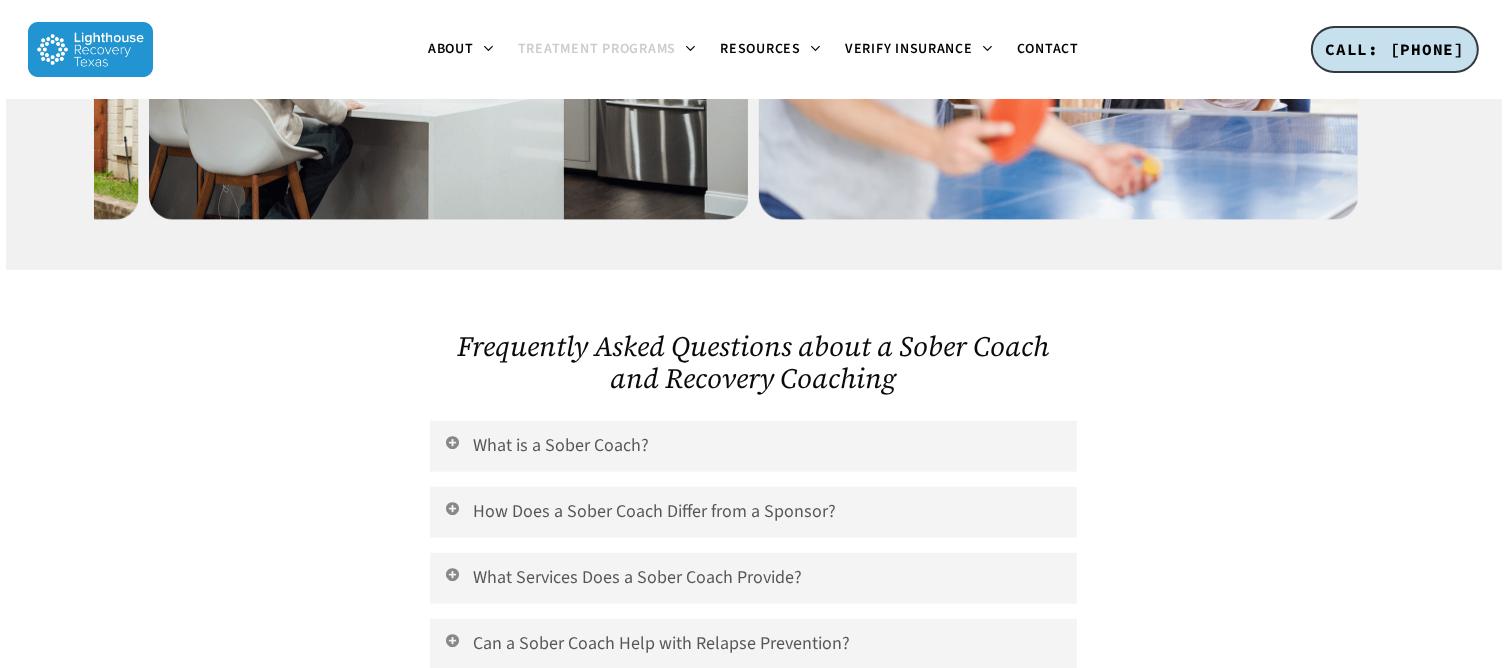 scroll, scrollTop: 2100, scrollLeft: 0, axis: vertical 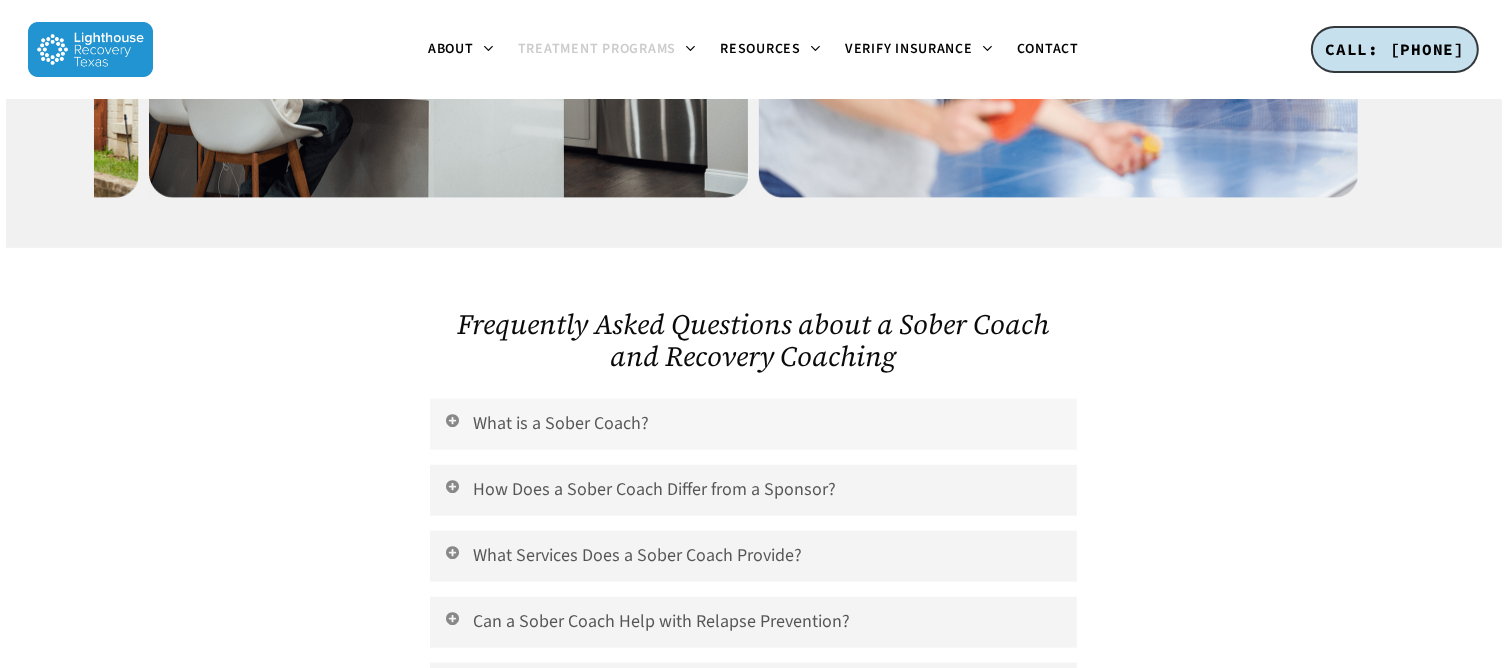 click on "What is a Sober Coach?" at bounding box center (753, 424) 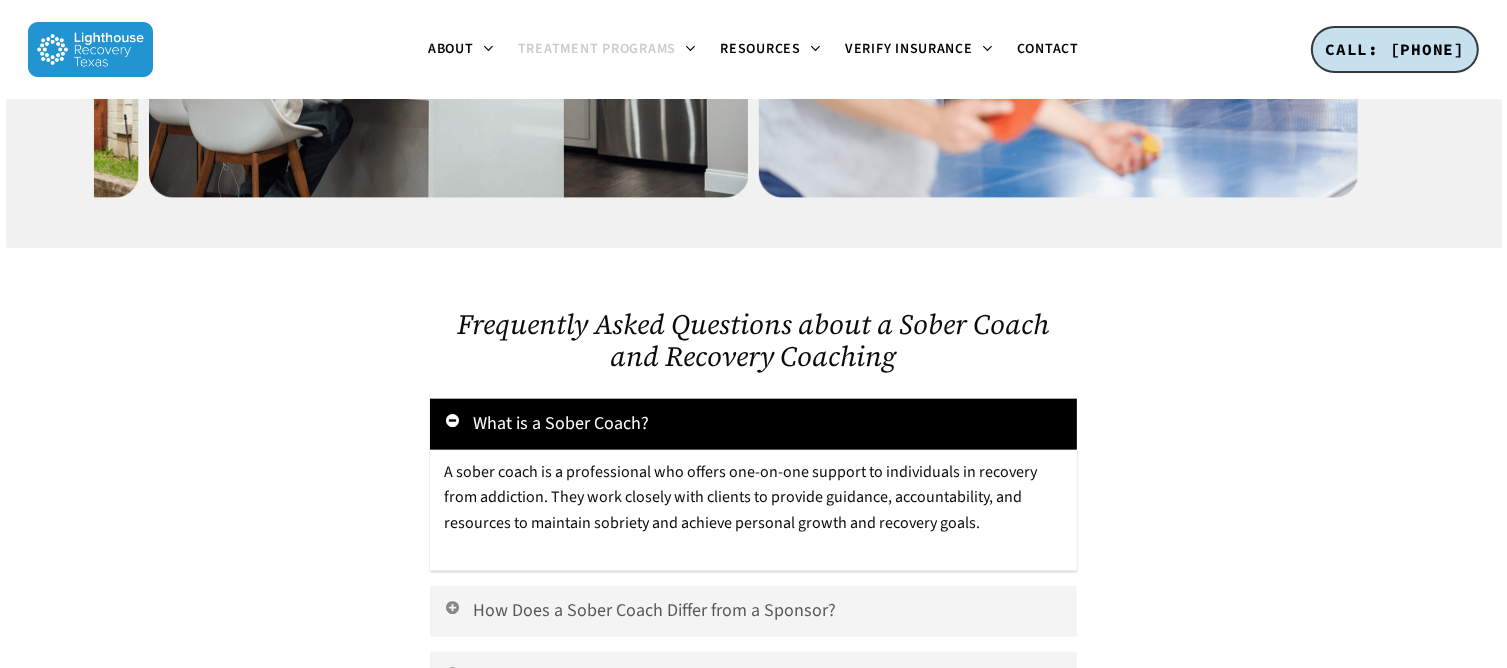 click on "What is a Sober Coach?" at bounding box center (753, 424) 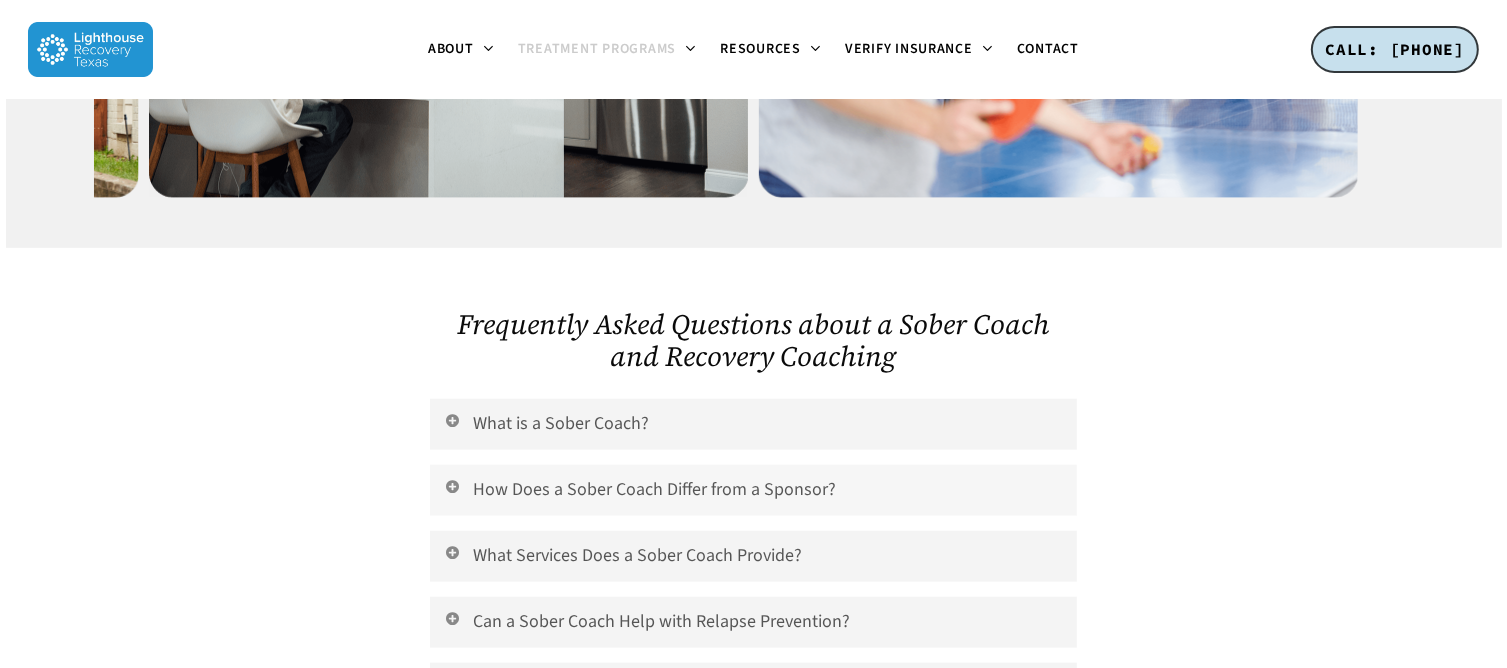click on "How Does a Sober Coach Differ from a Sponsor?" at bounding box center (753, 490) 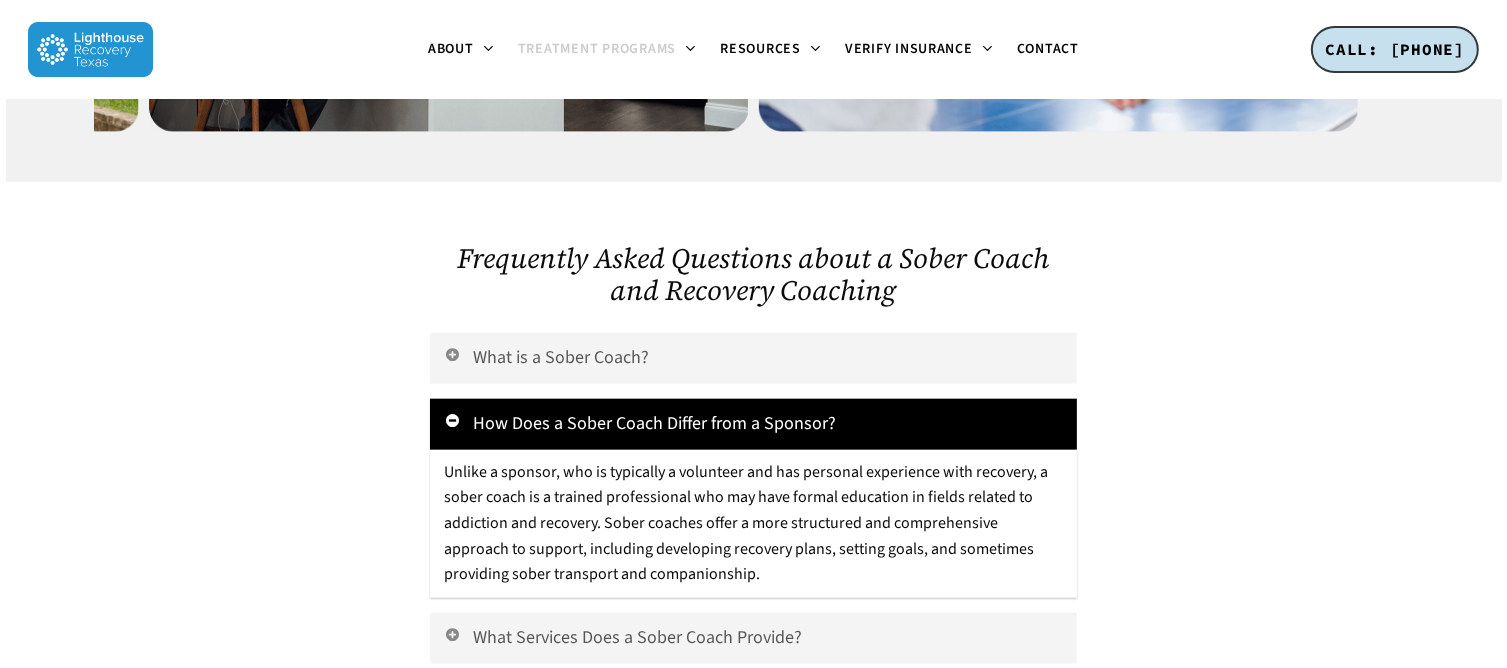 scroll, scrollTop: 2200, scrollLeft: 0, axis: vertical 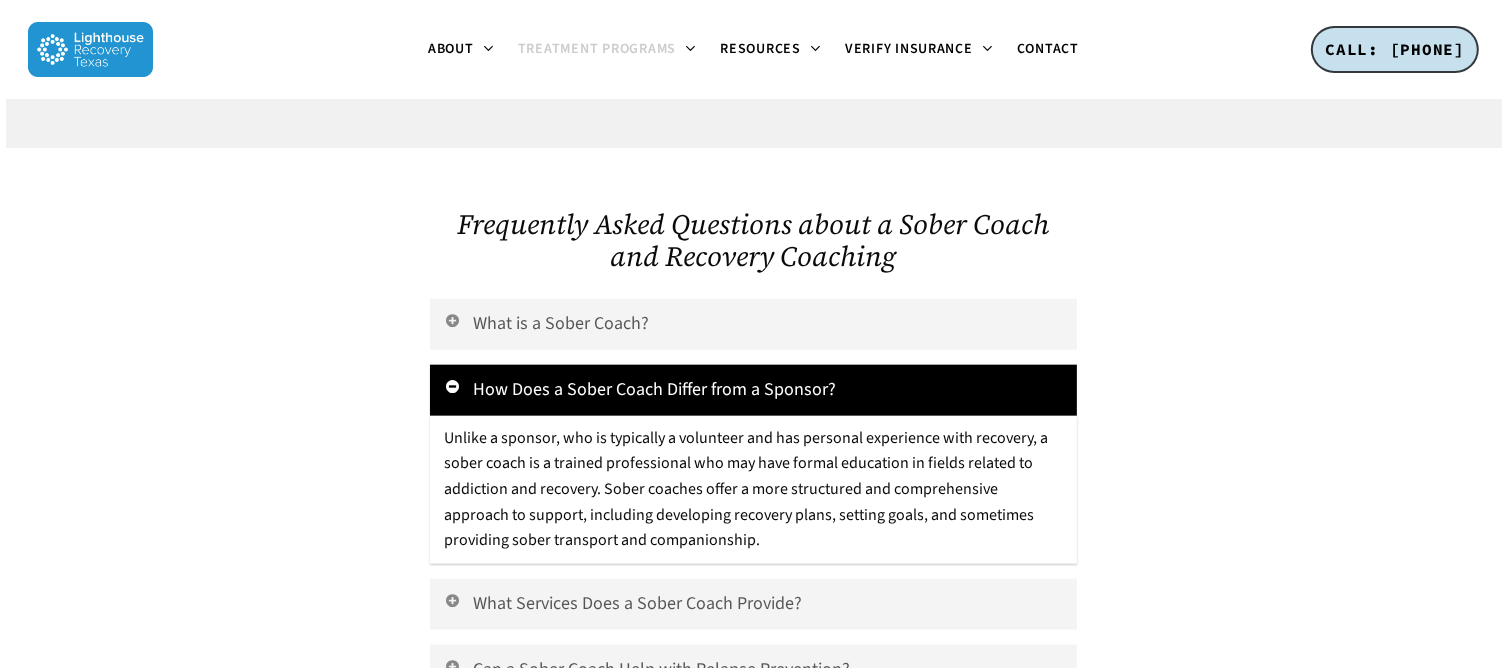 click on "How Does a Sober Coach Differ from a Sponsor?" at bounding box center [753, 390] 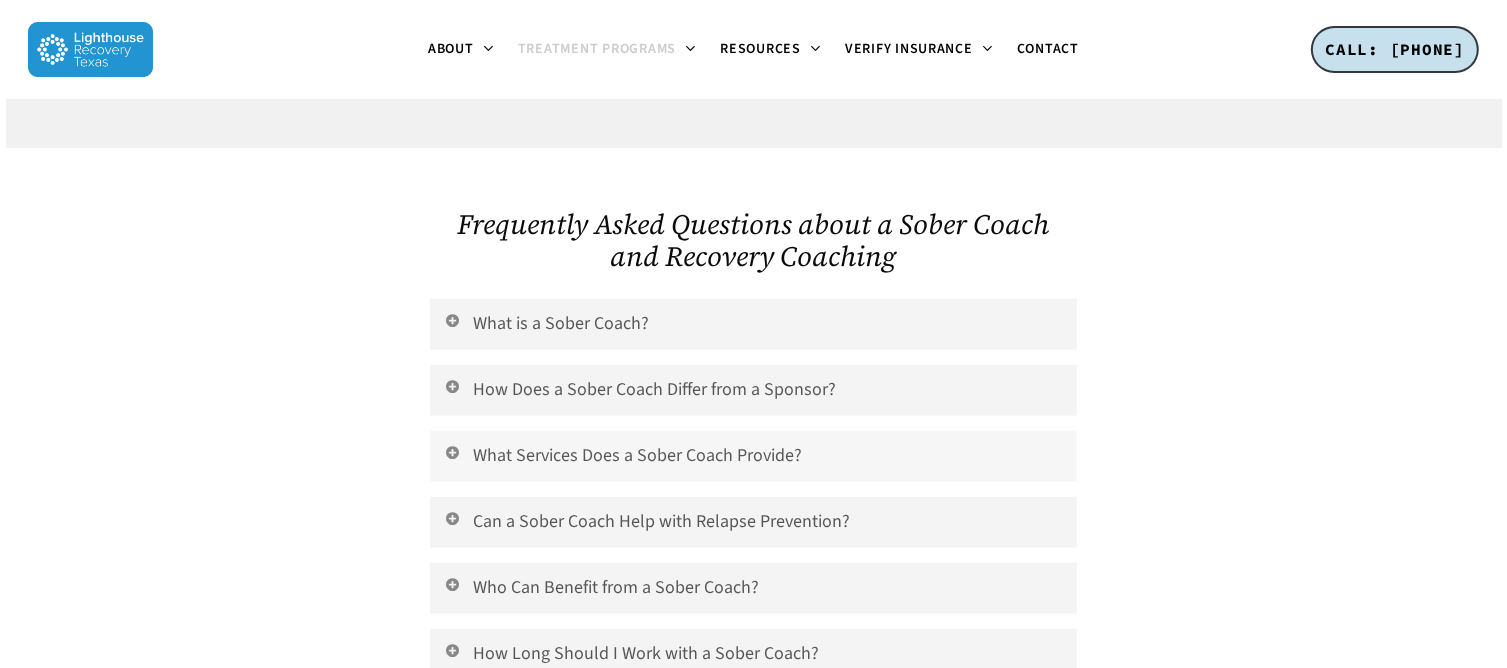 click on "What Services Does a Sober Coach Provide?" at bounding box center (753, 456) 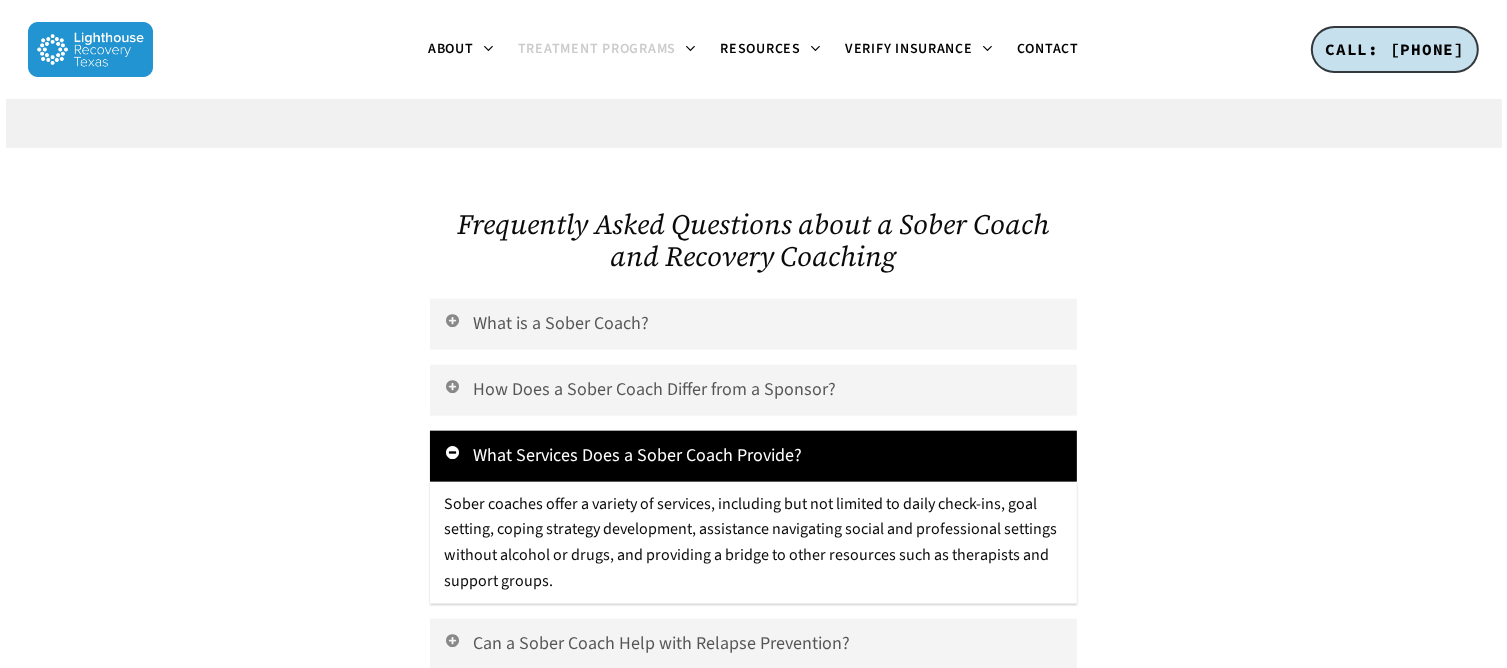 click on "What Services Does a Sober Coach Provide?" at bounding box center (753, 456) 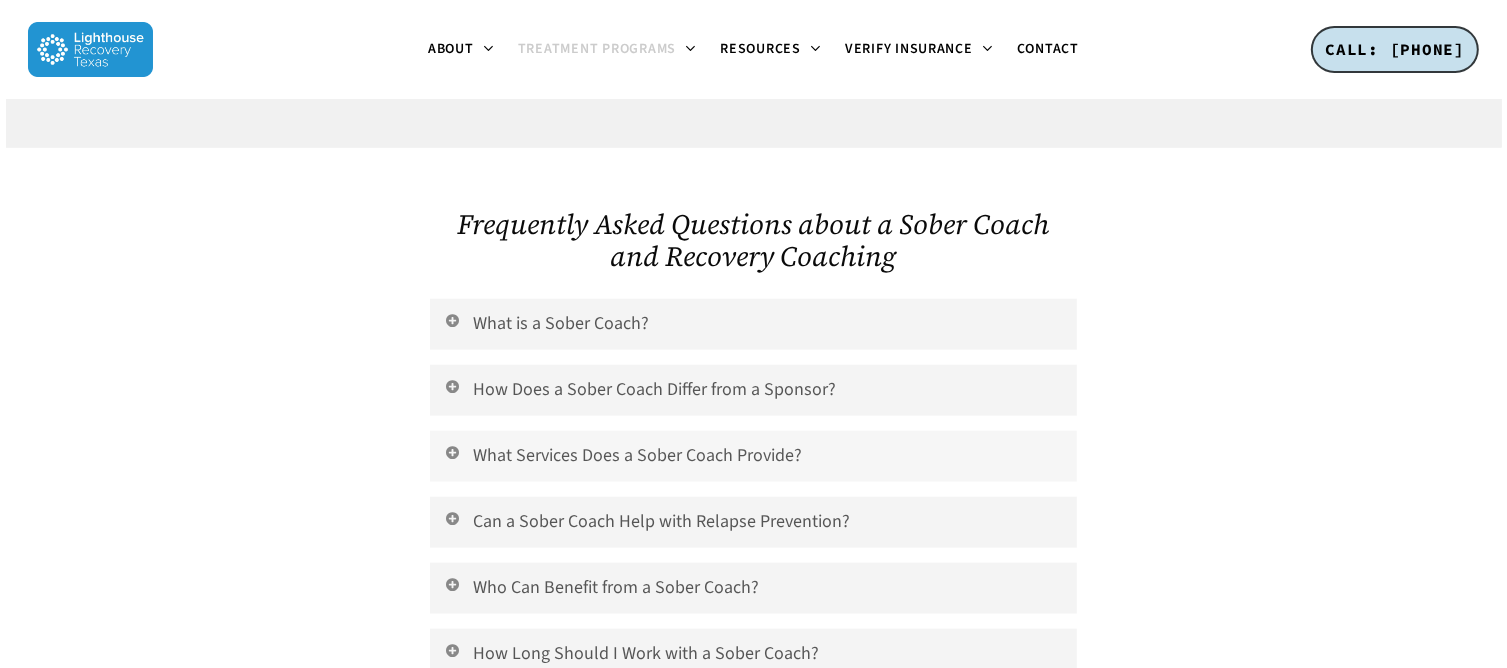scroll, scrollTop: 2300, scrollLeft: 0, axis: vertical 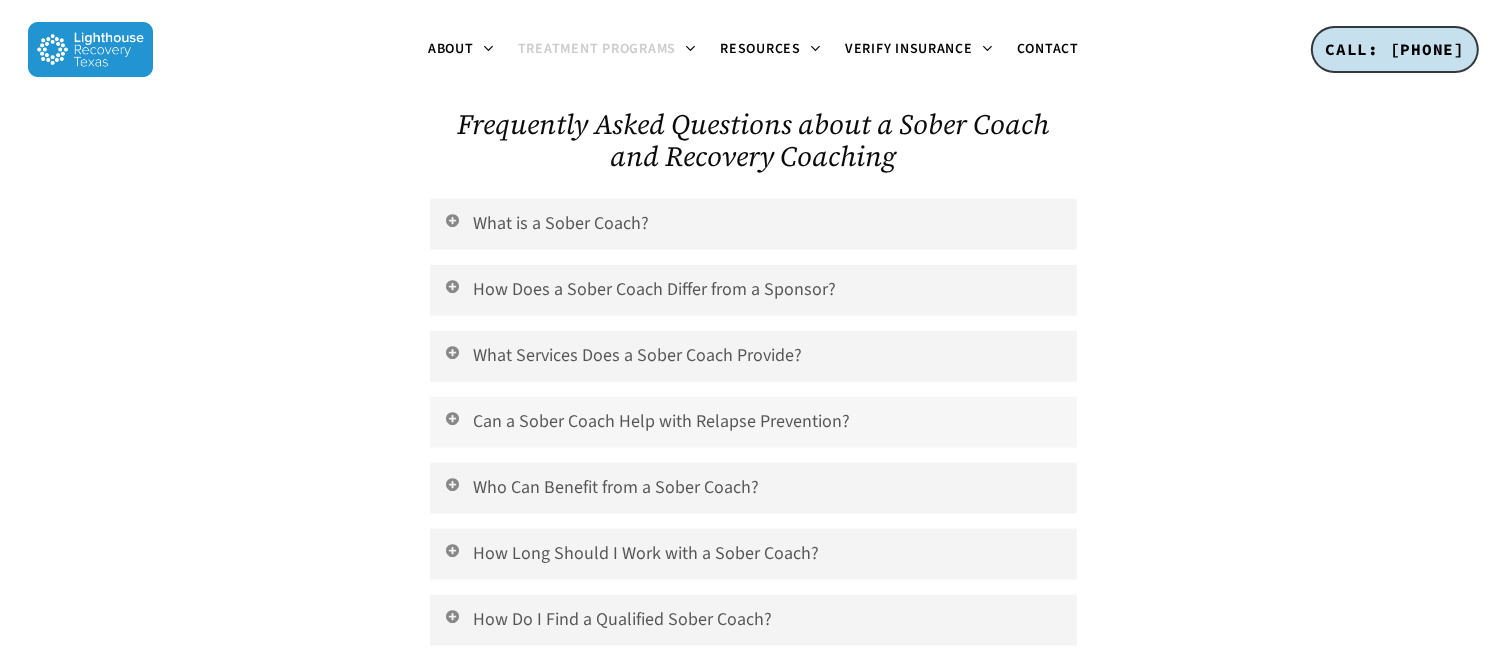 click on "Can a Sober Coach Help with Relapse Prevention?" at bounding box center [753, 422] 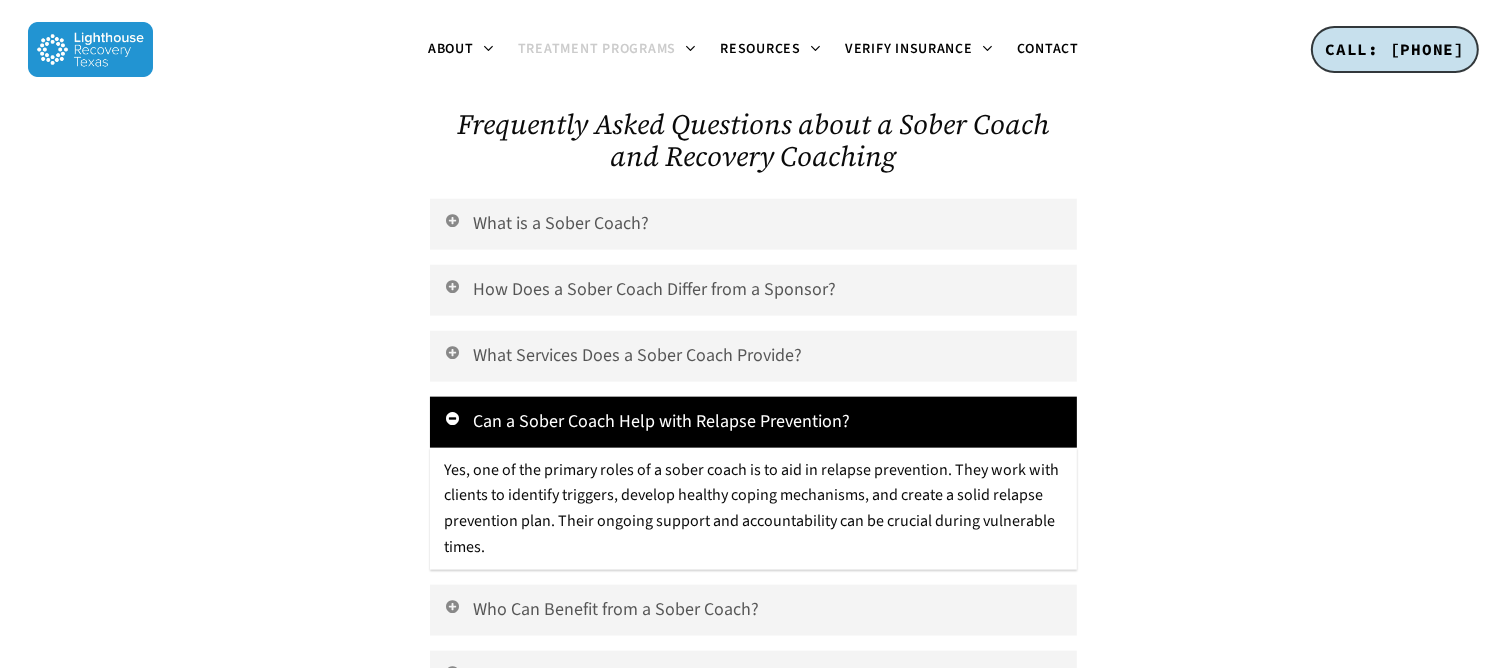 click on "Can a Sober Coach Help with Relapse Prevention?" at bounding box center (753, 422) 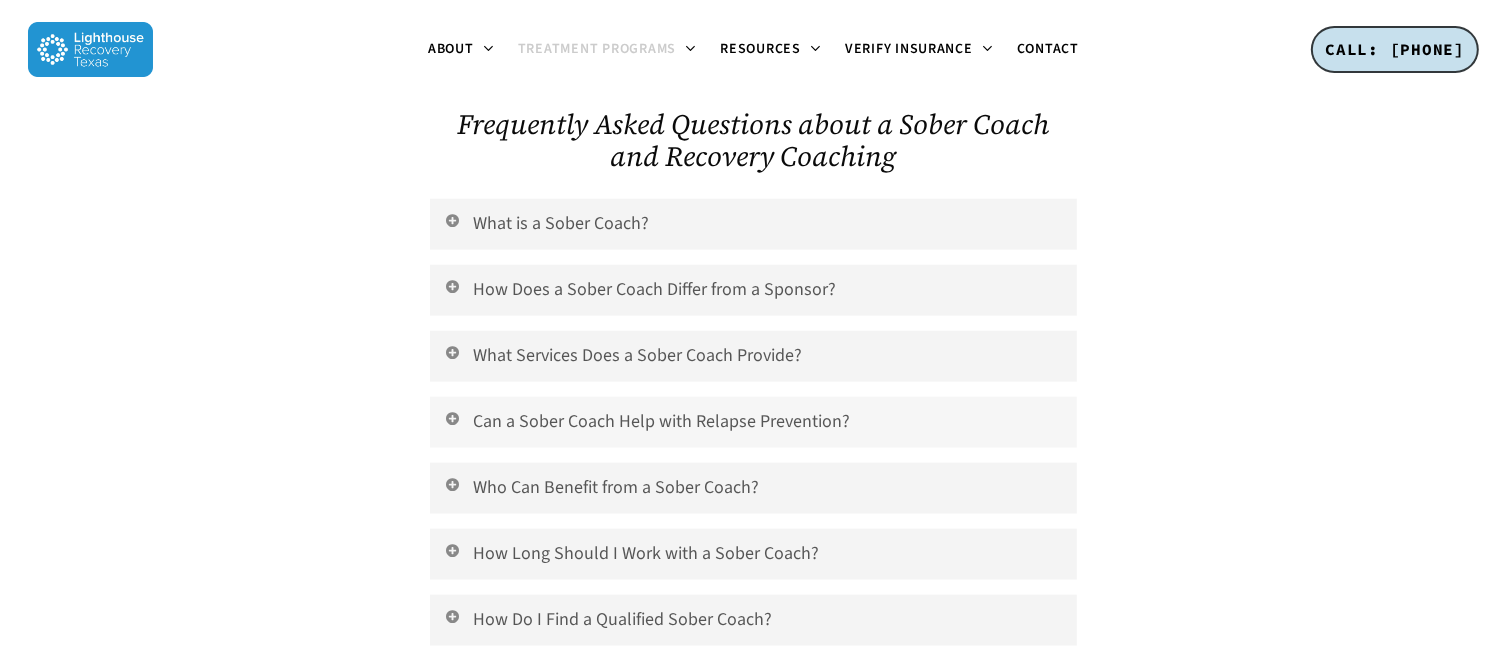 scroll, scrollTop: 2400, scrollLeft: 0, axis: vertical 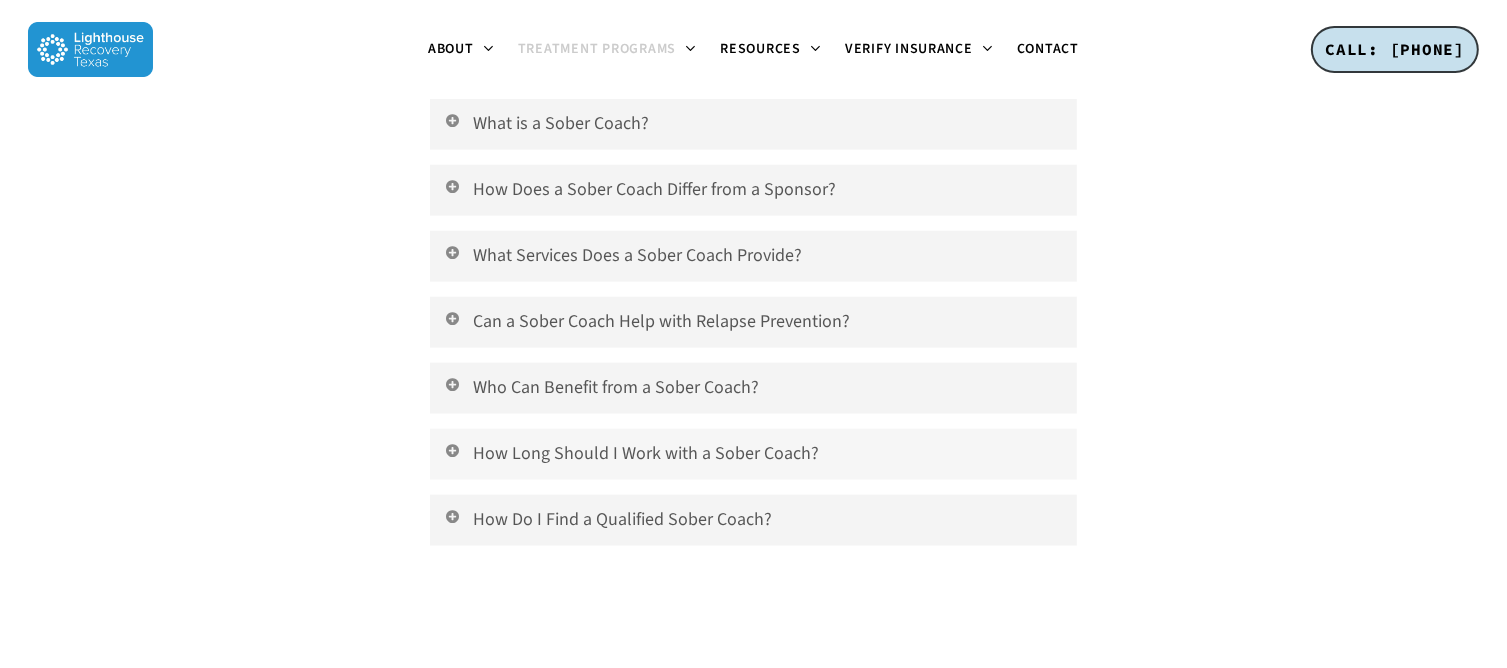 click on "How Long Should I Work with a Sober Coach?" at bounding box center [753, 454] 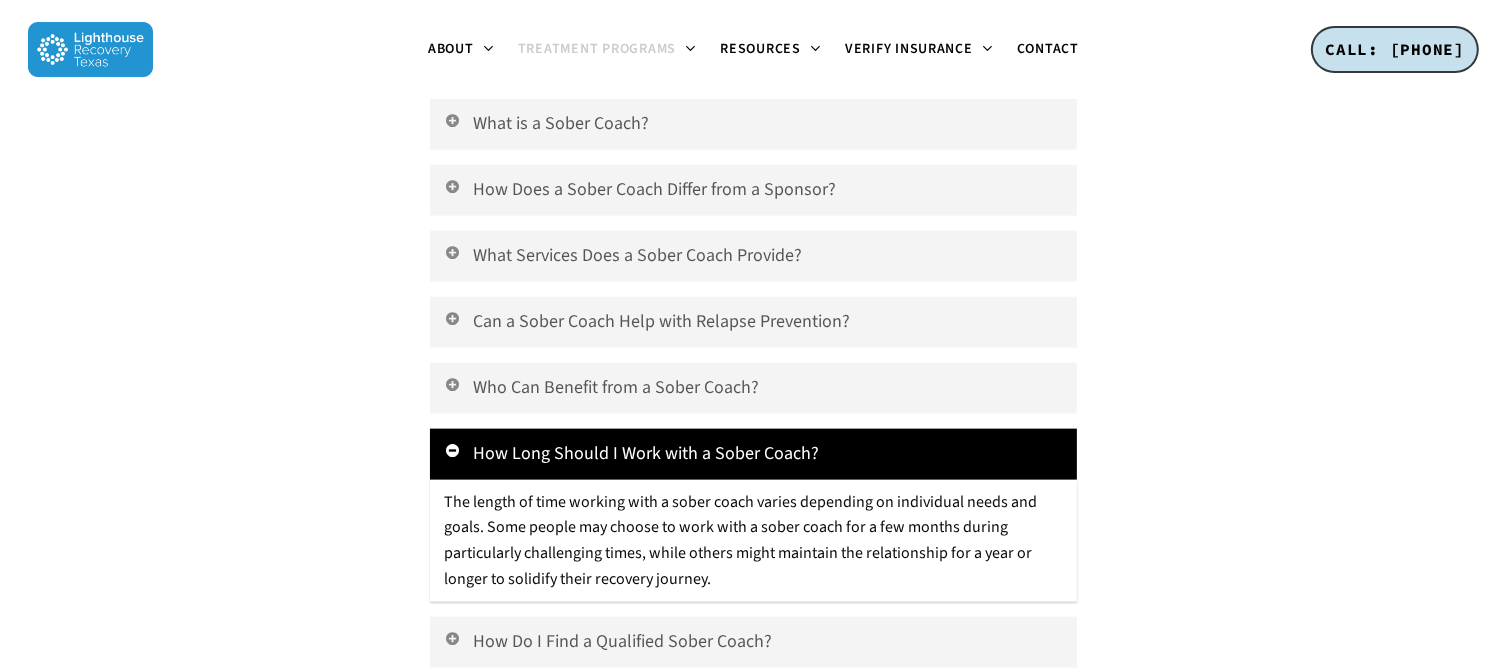 click on "How Long Should I Work with a Sober Coach?" at bounding box center [753, 454] 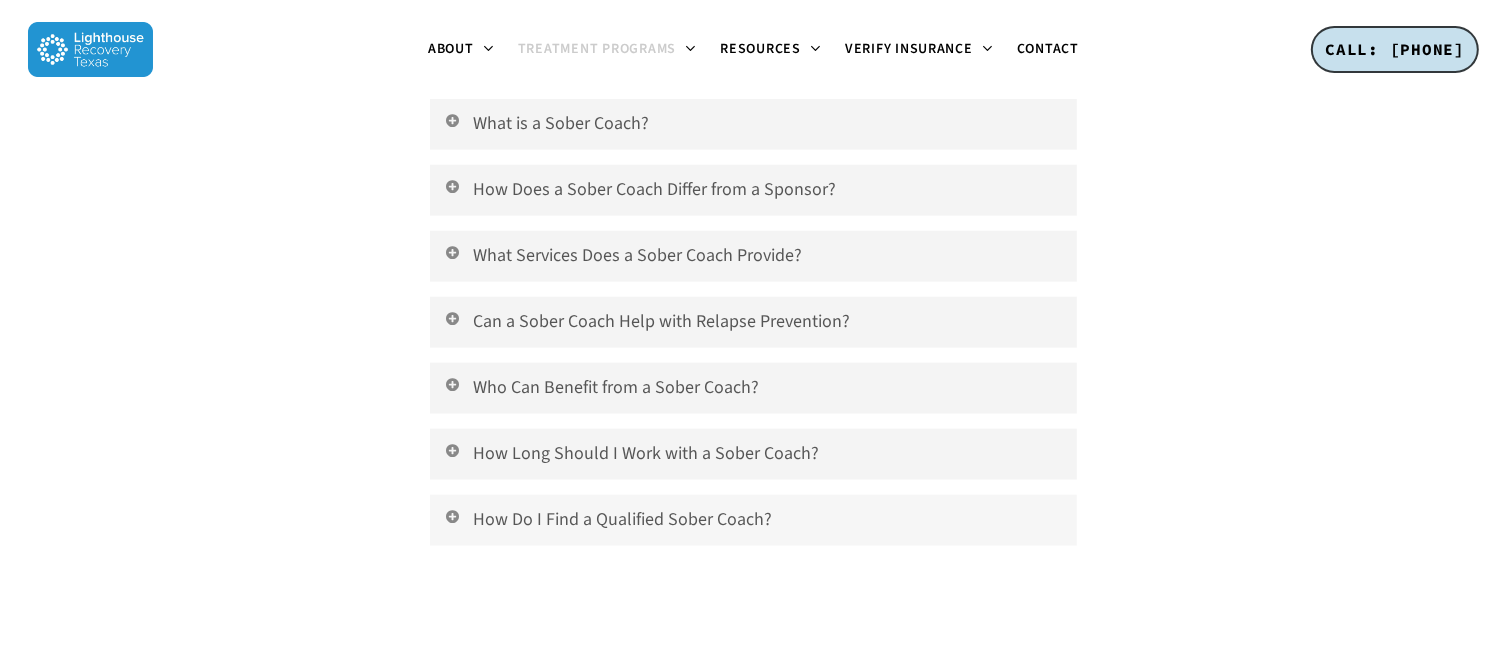 click on "How Do I Find a Qualified Sober Coach?" at bounding box center [753, 520] 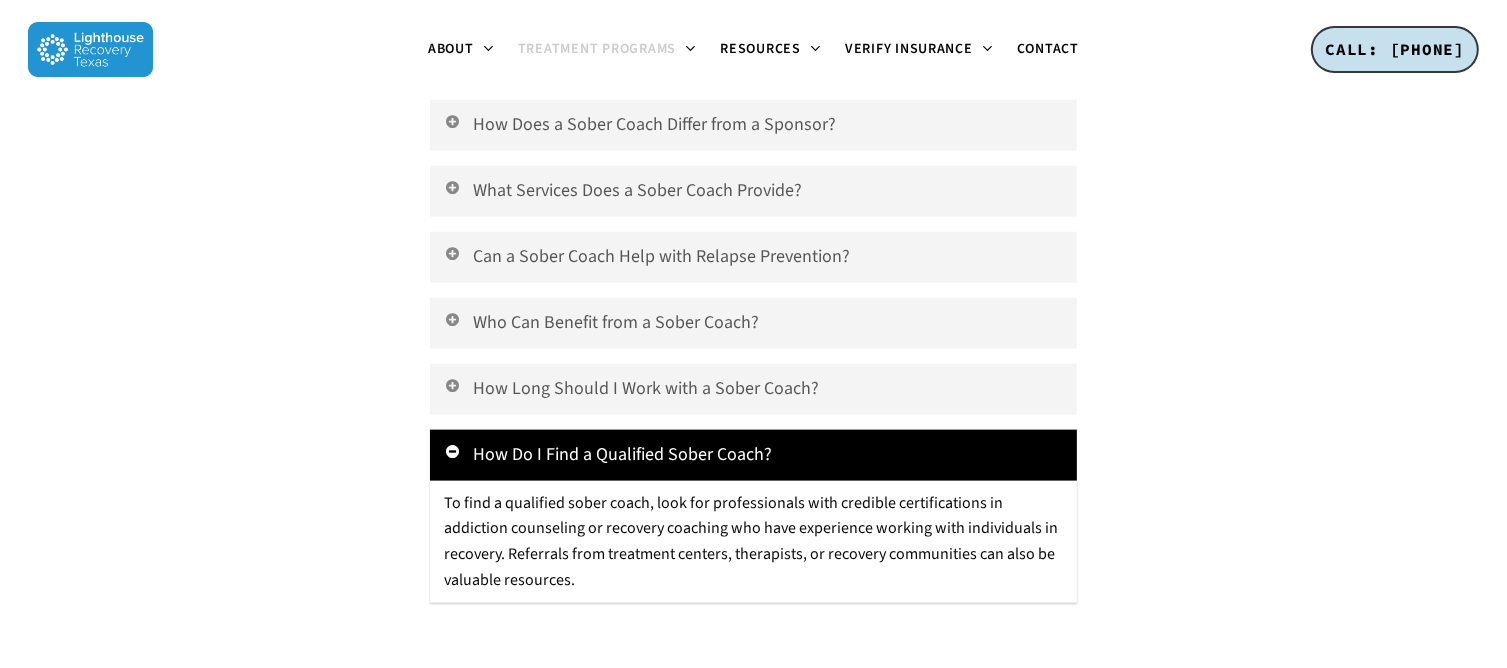 scroll, scrollTop: 2500, scrollLeft: 0, axis: vertical 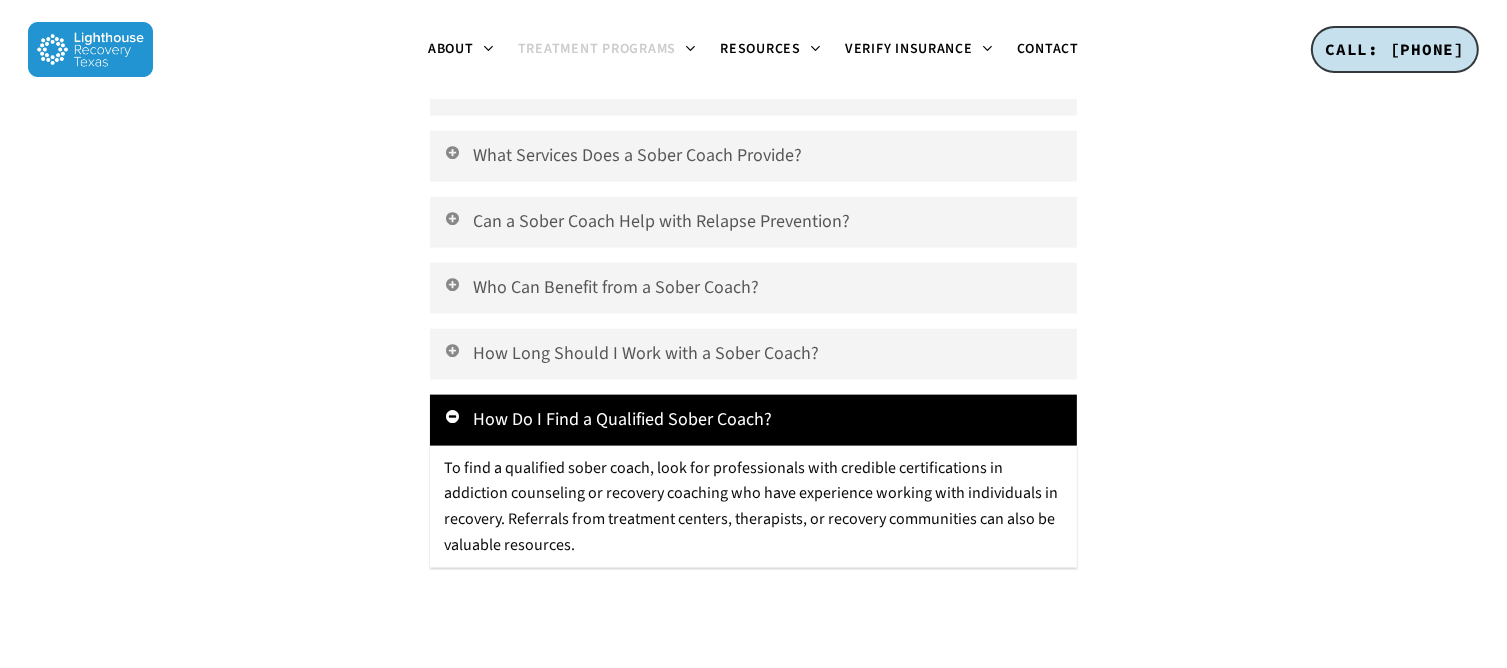 click on "How Do I Find a Qualified Sober Coach?" at bounding box center (753, 420) 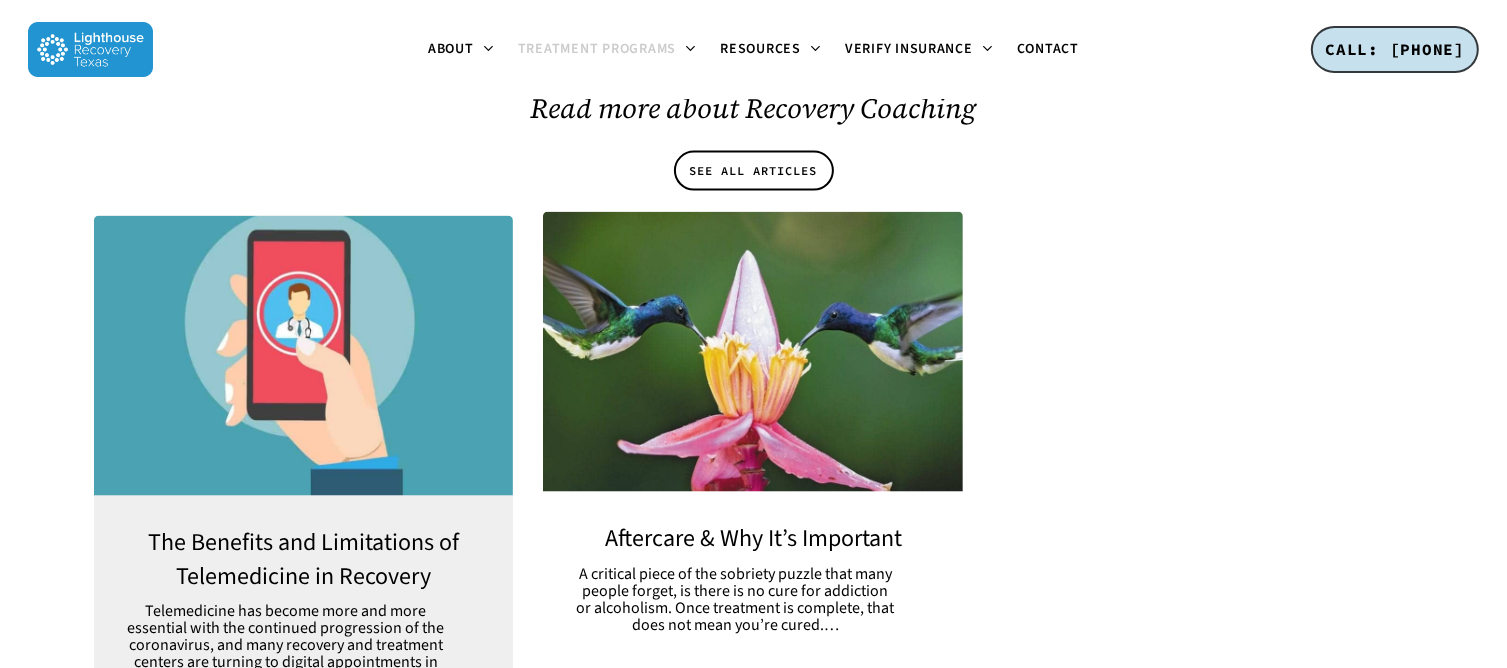 scroll, scrollTop: 3000, scrollLeft: 0, axis: vertical 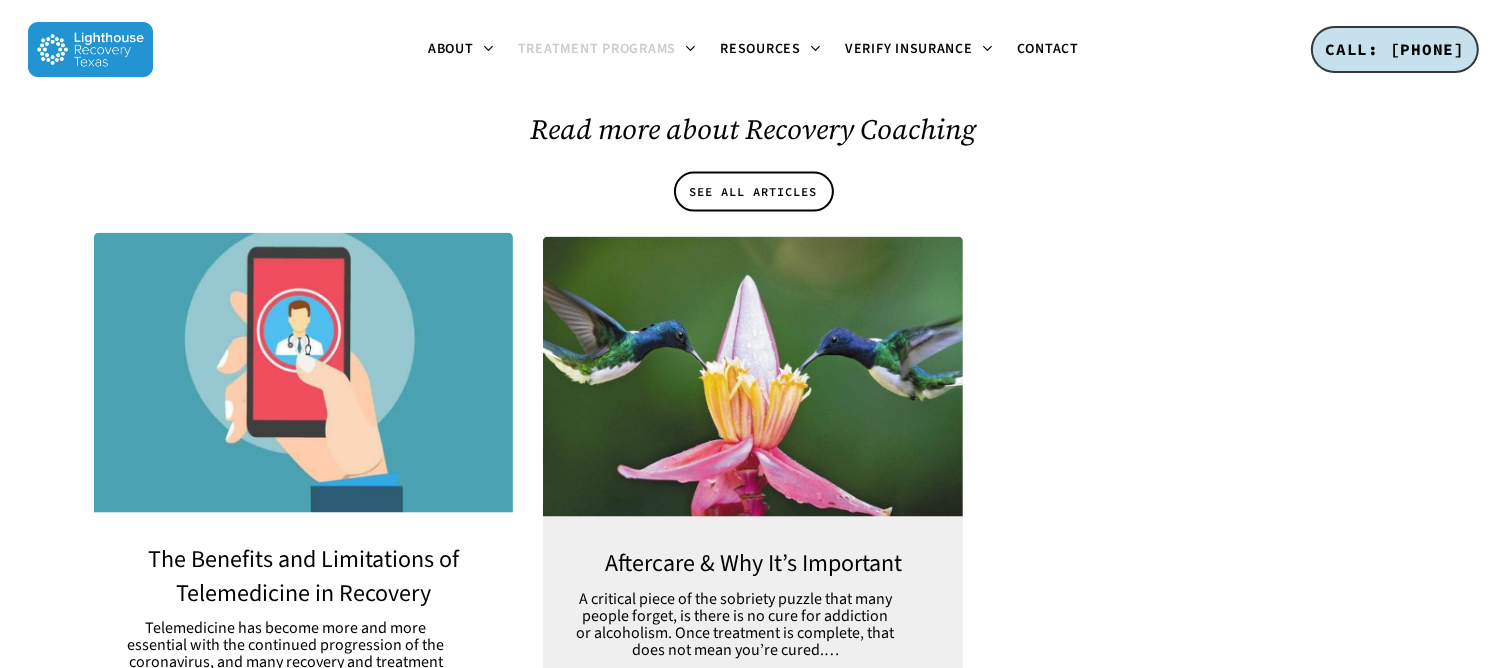 click at bounding box center (304, 373) 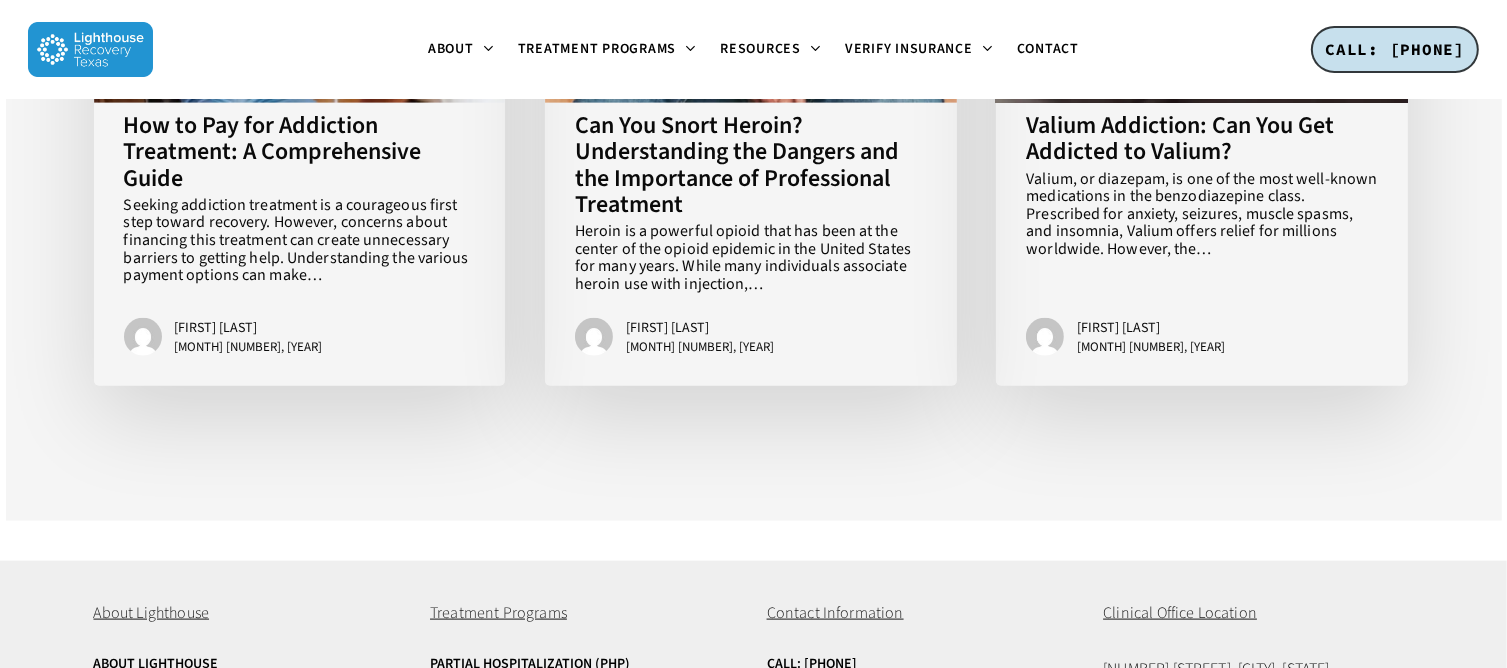 scroll, scrollTop: 2561, scrollLeft: 0, axis: vertical 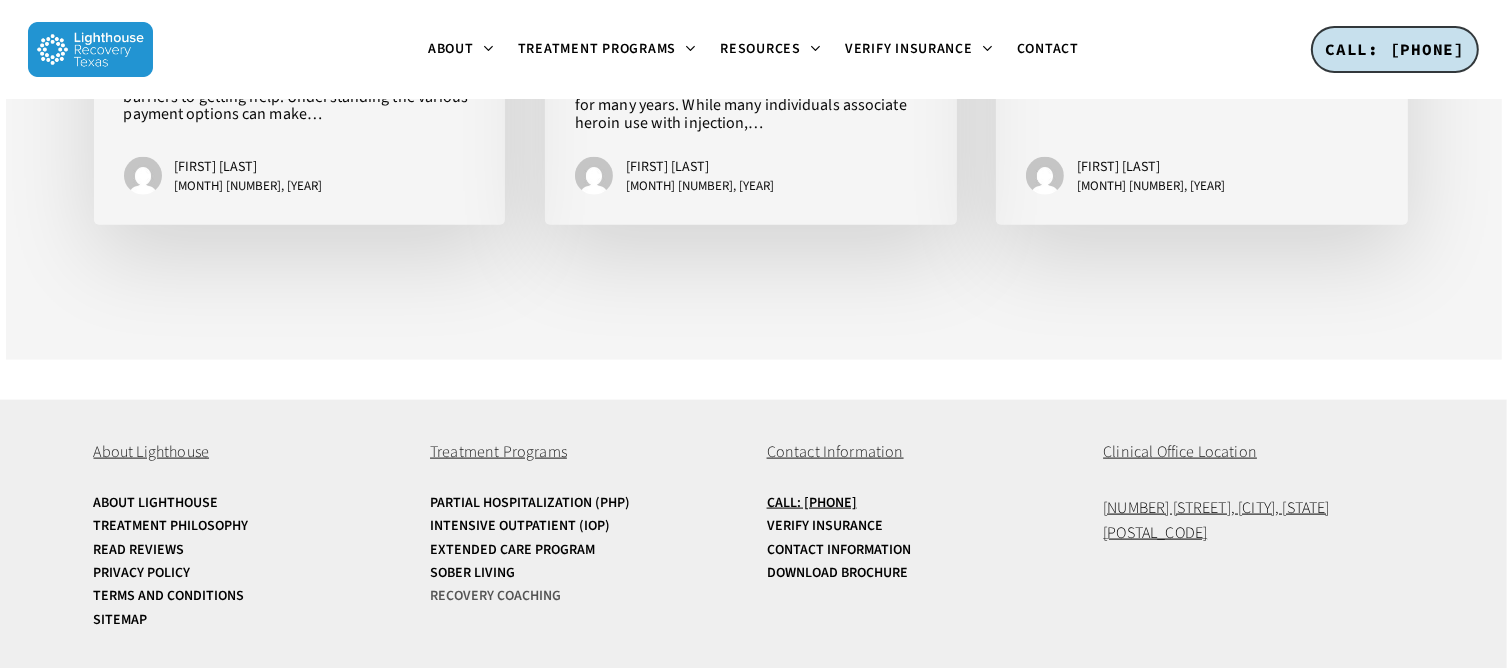 click on "Recovery Coaching" at bounding box center [585, 596] 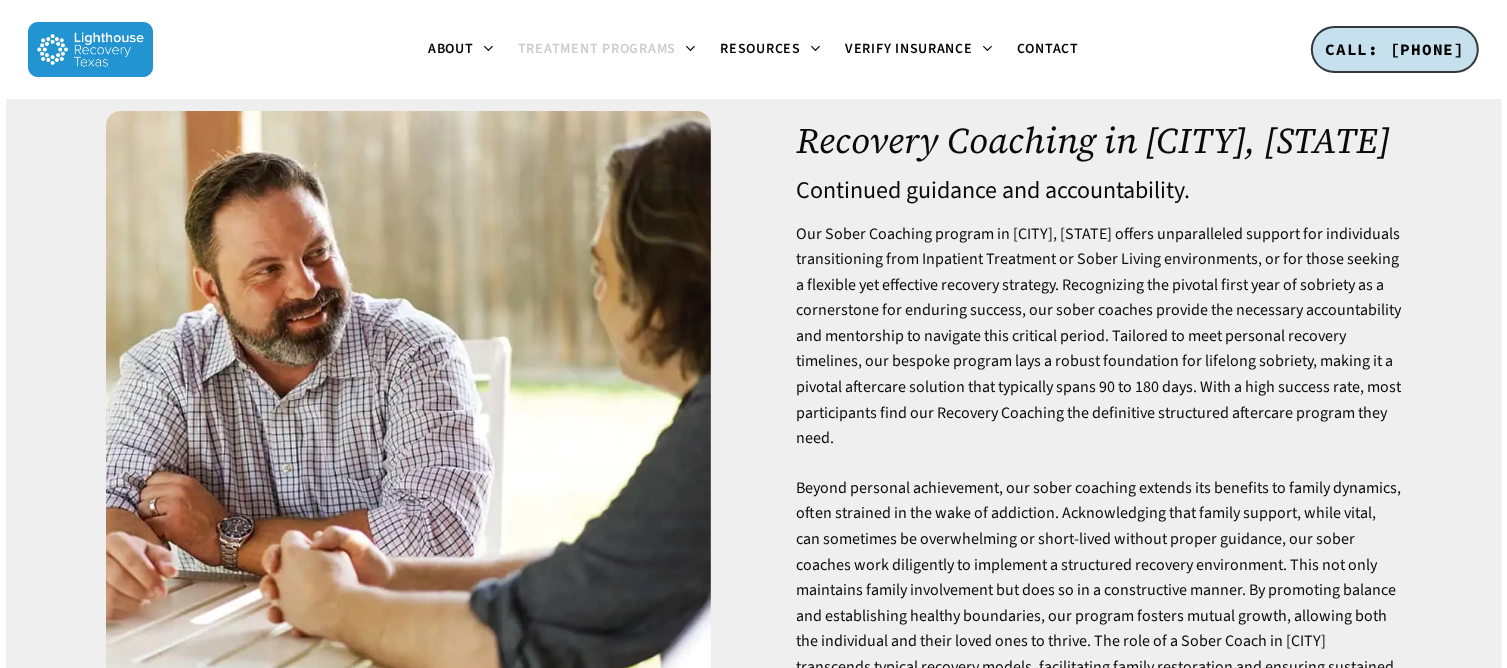 scroll, scrollTop: 0, scrollLeft: 0, axis: both 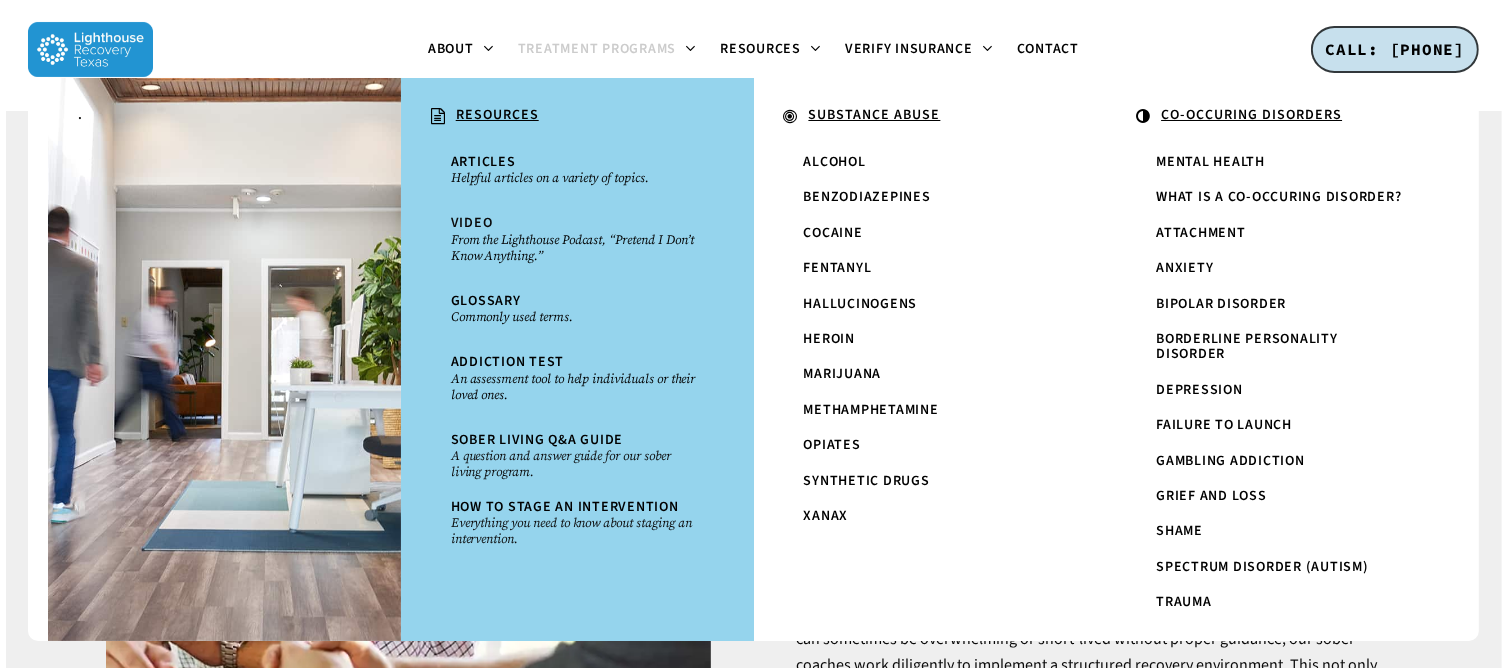 click on "Resources
.
RESOURCES
Articles Helpful articles on a variety of topics.
Video From the Lighthouse Podcast, “Pretend I Don’t Know Anything.”
Glossary Commonly used terms.
Addiction Test An assessment tool to help individuals or their loved ones.
Sober Living Q&A Guide A question and answer guide for our sober living program.
How To Stage An Intervention Everything you need to know about staging an intervention.
SUBSTANCE ABUSE
Alcohol
Benzodiazepines
Cocaine
Fentanyl
Hallucinogens
Heroin
Marijuana
Methamphetamine
Opiates
Synthetic Drugs
Xanax
CO-OCCURING DISORDERS
Mental Health
What is a Co-Occuring Disorder?
Attachment
Anxiety
Bipolar Disorder
Borderline Personality Disorder
Depression
Failure to Launch
Gambling Addiction
Grief and Loss
Shame
Spectrum Disorder (Autism)
Trauma" at bounding box center (770, 49) 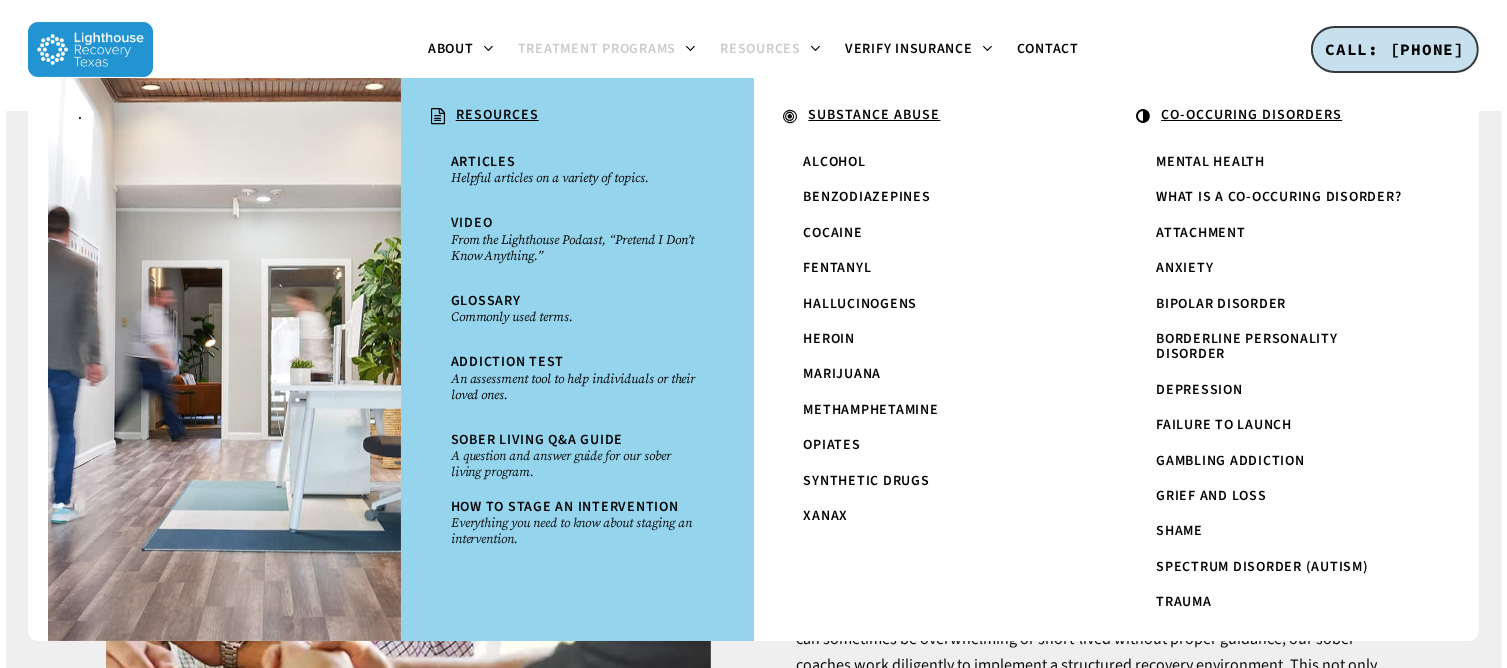 click on "Resources" at bounding box center (760, 49) 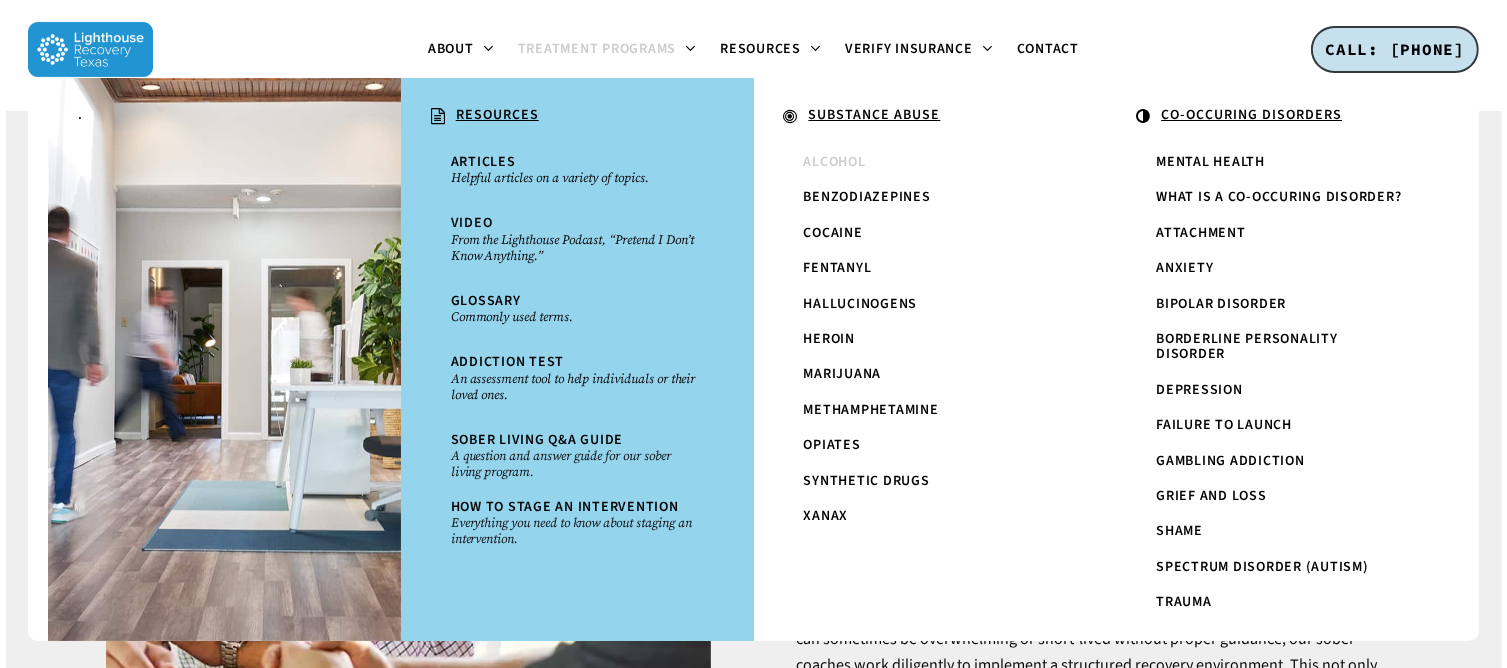 click on "Alcohol" at bounding box center [835, 162] 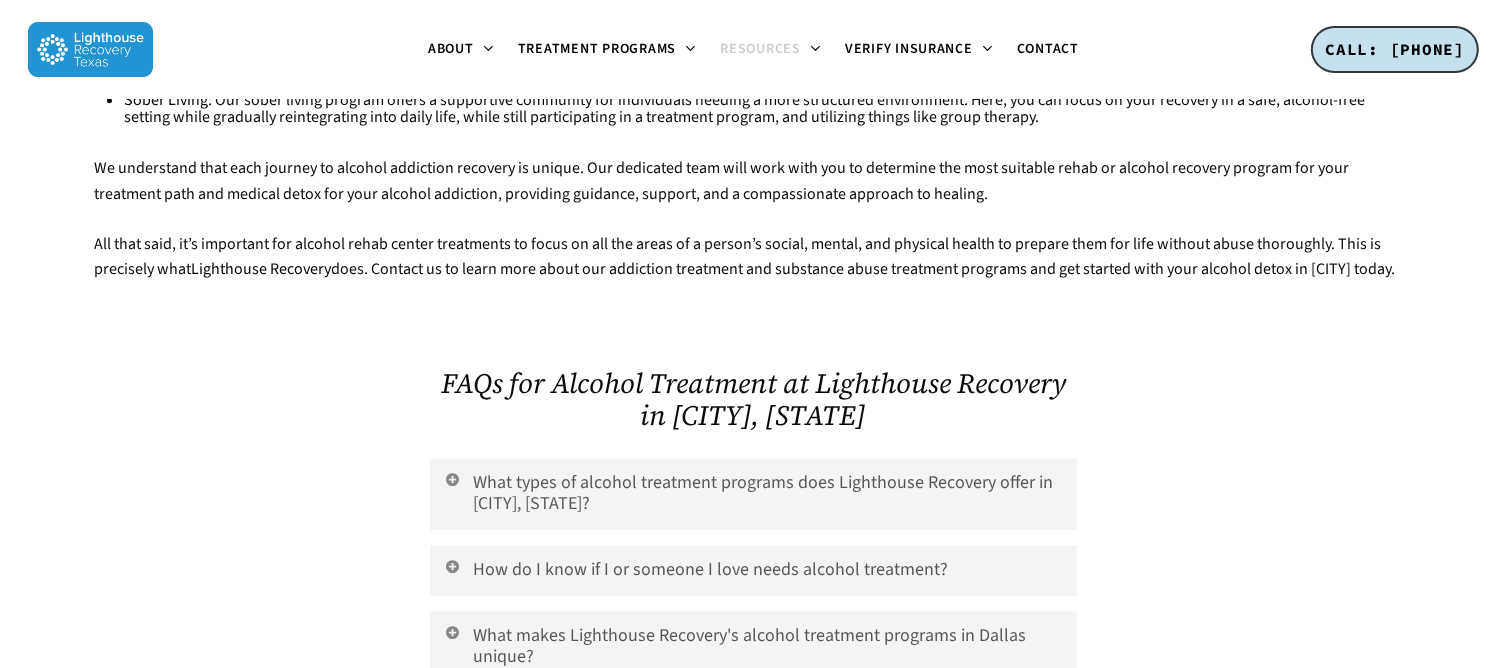 scroll, scrollTop: 5100, scrollLeft: 0, axis: vertical 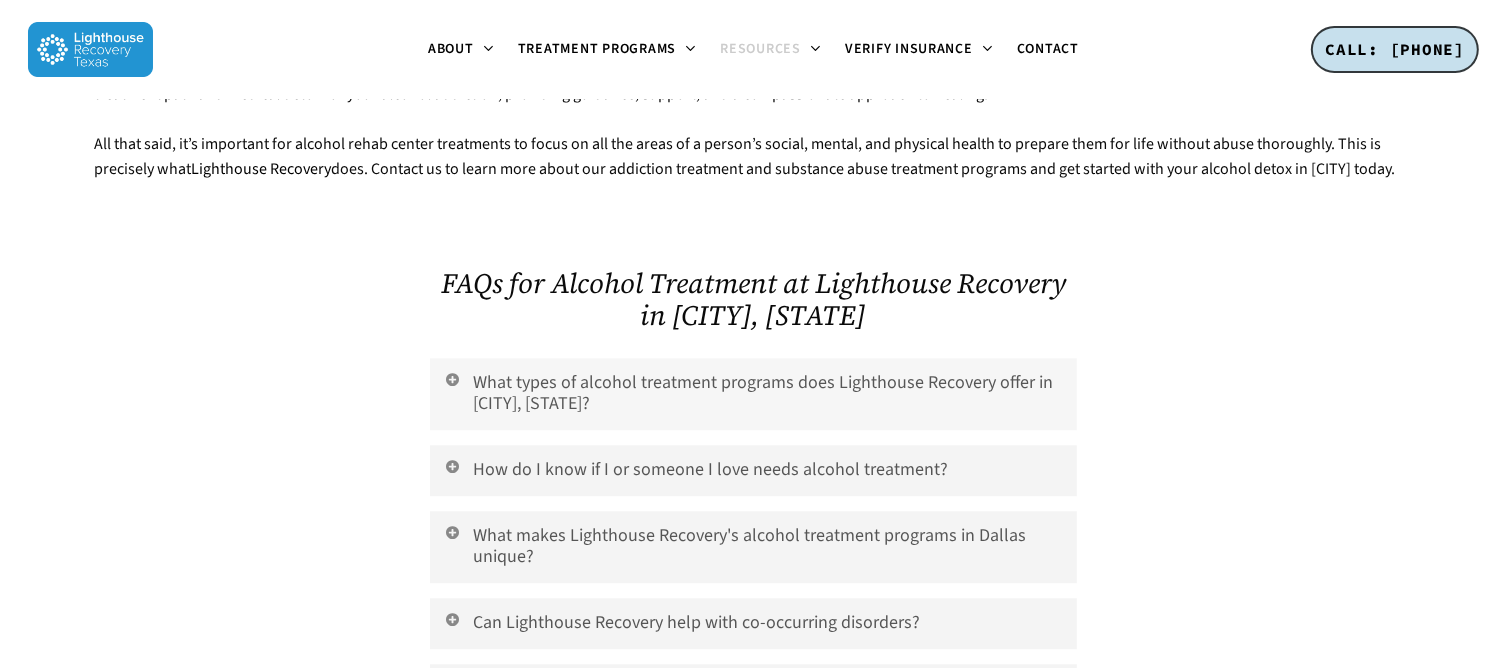 click on "What types of alcohol treatment programs does Lighthouse Recovery offer in Dallas, TX?" at bounding box center [753, 394] 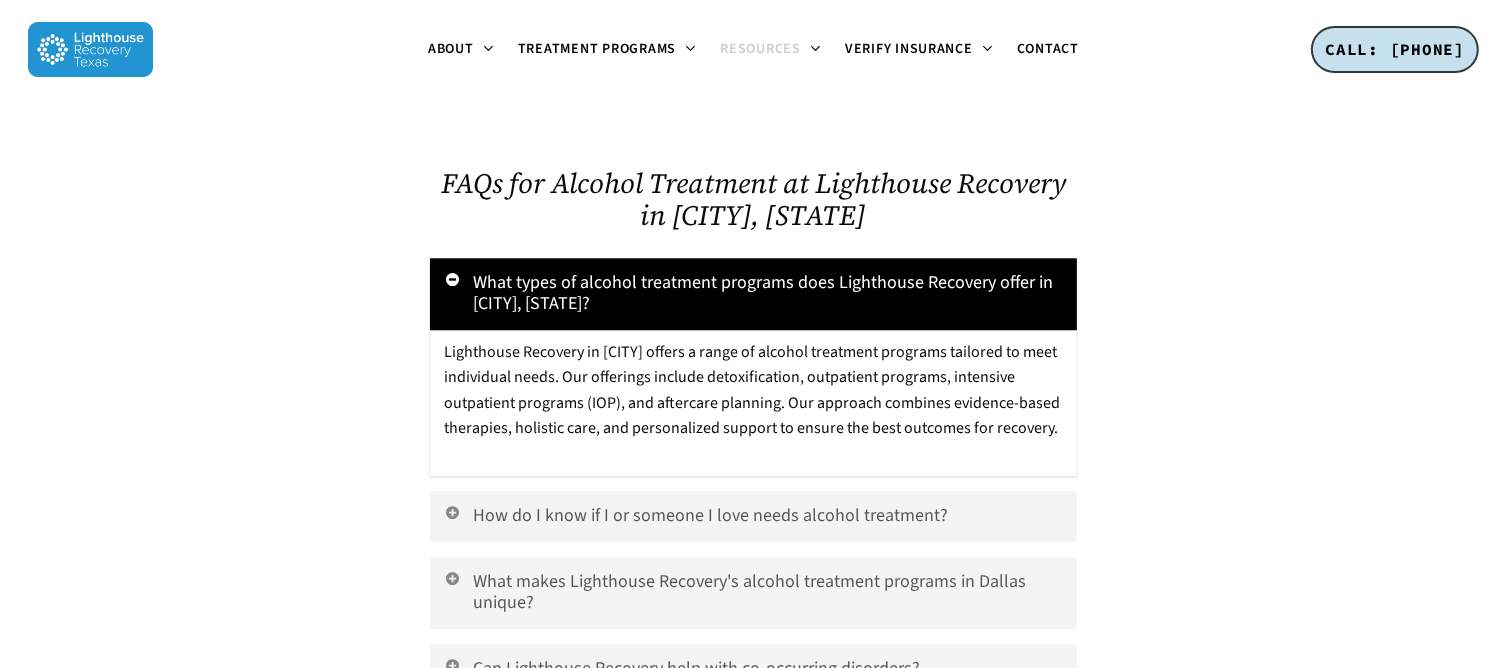 scroll, scrollTop: 5300, scrollLeft: 0, axis: vertical 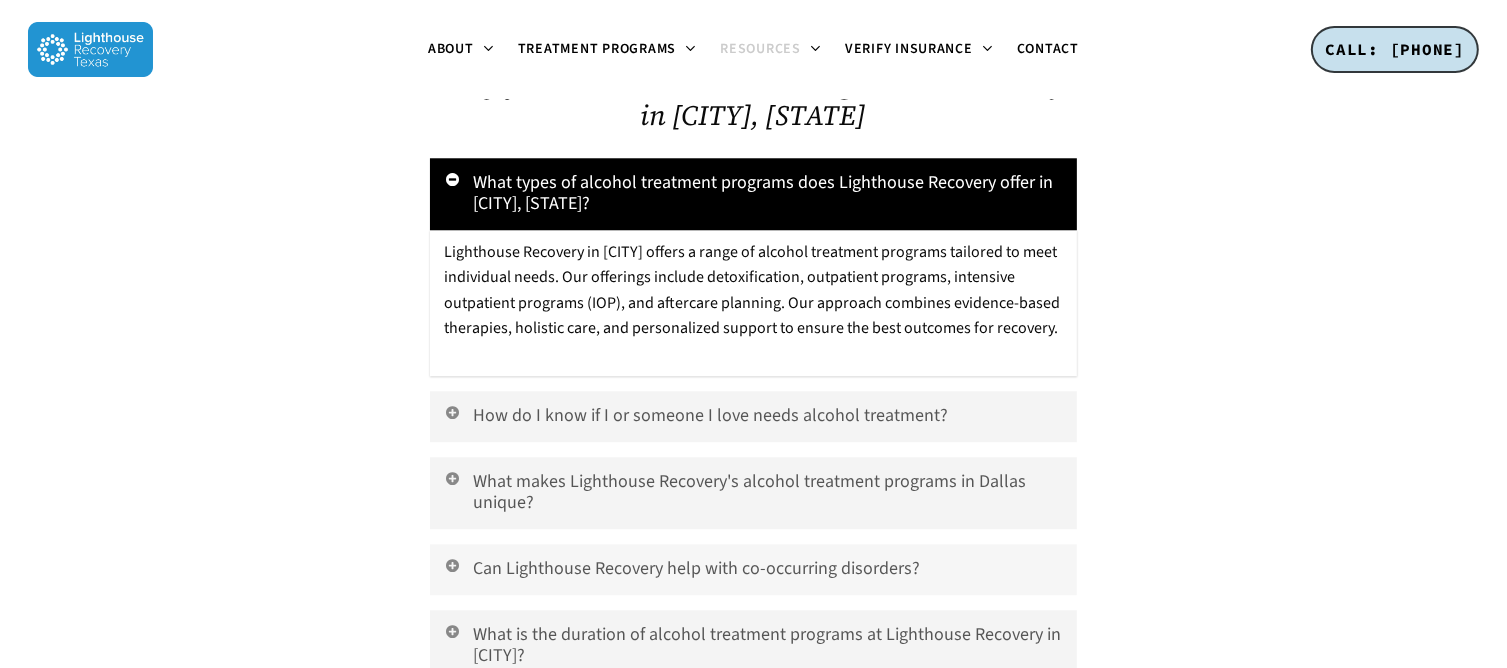 click on "Can Lighthouse Recovery help with co-occurring disorders?" at bounding box center (753, 569) 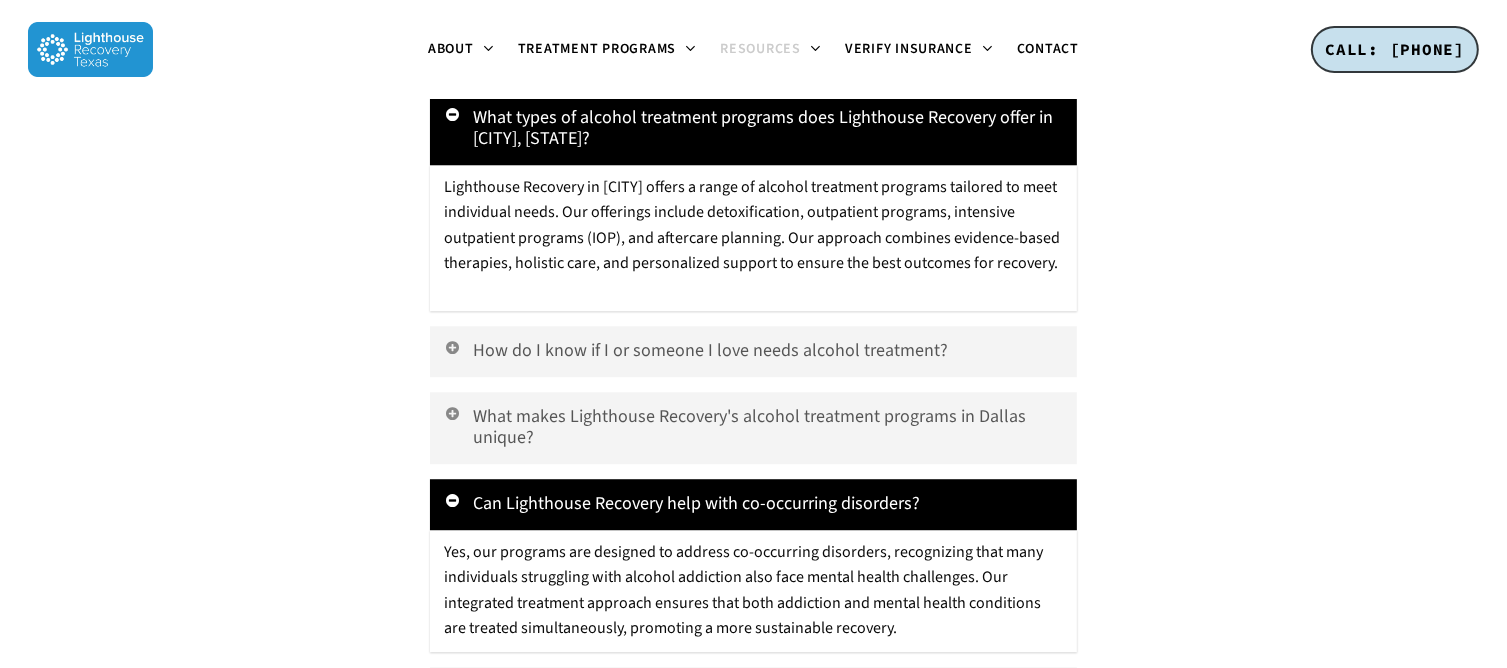 scroll, scrollTop: 5400, scrollLeft: 0, axis: vertical 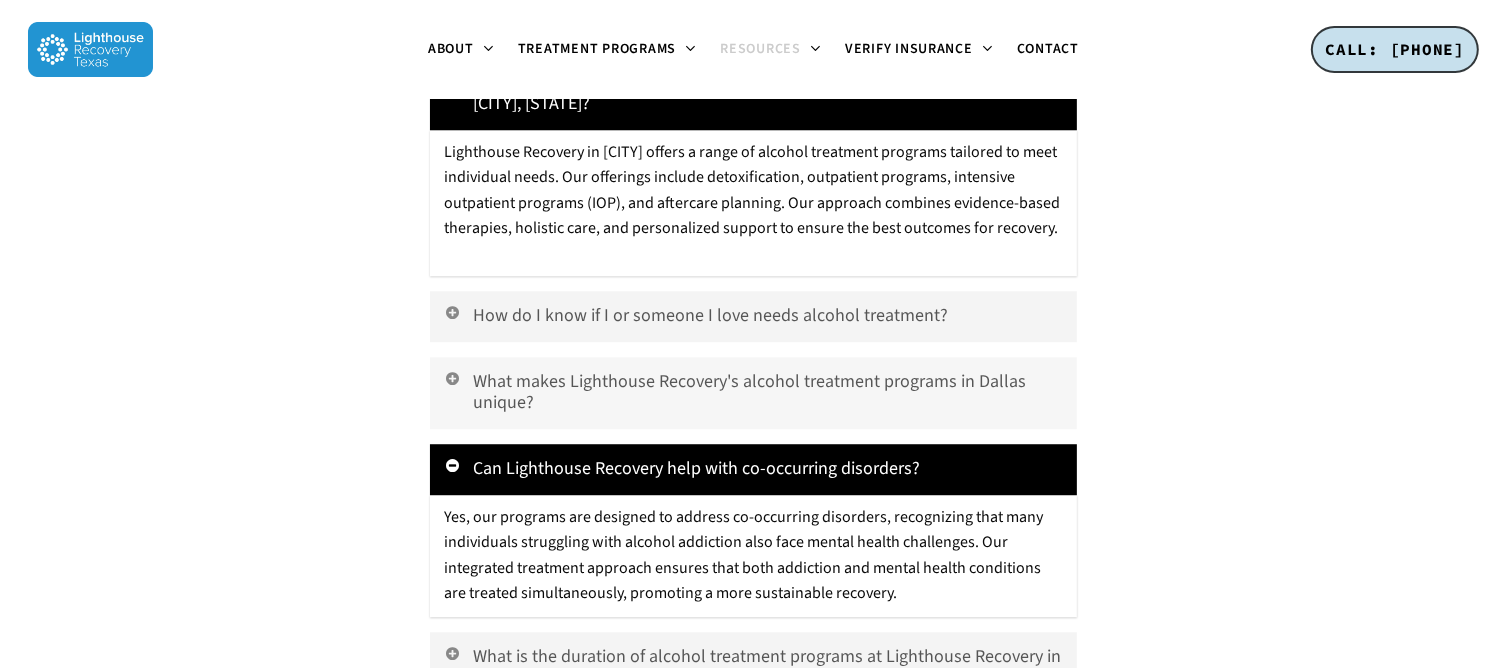 click on "What makes Lighthouse Recovery's alcohol treatment programs in Dallas unique?" at bounding box center (753, 393) 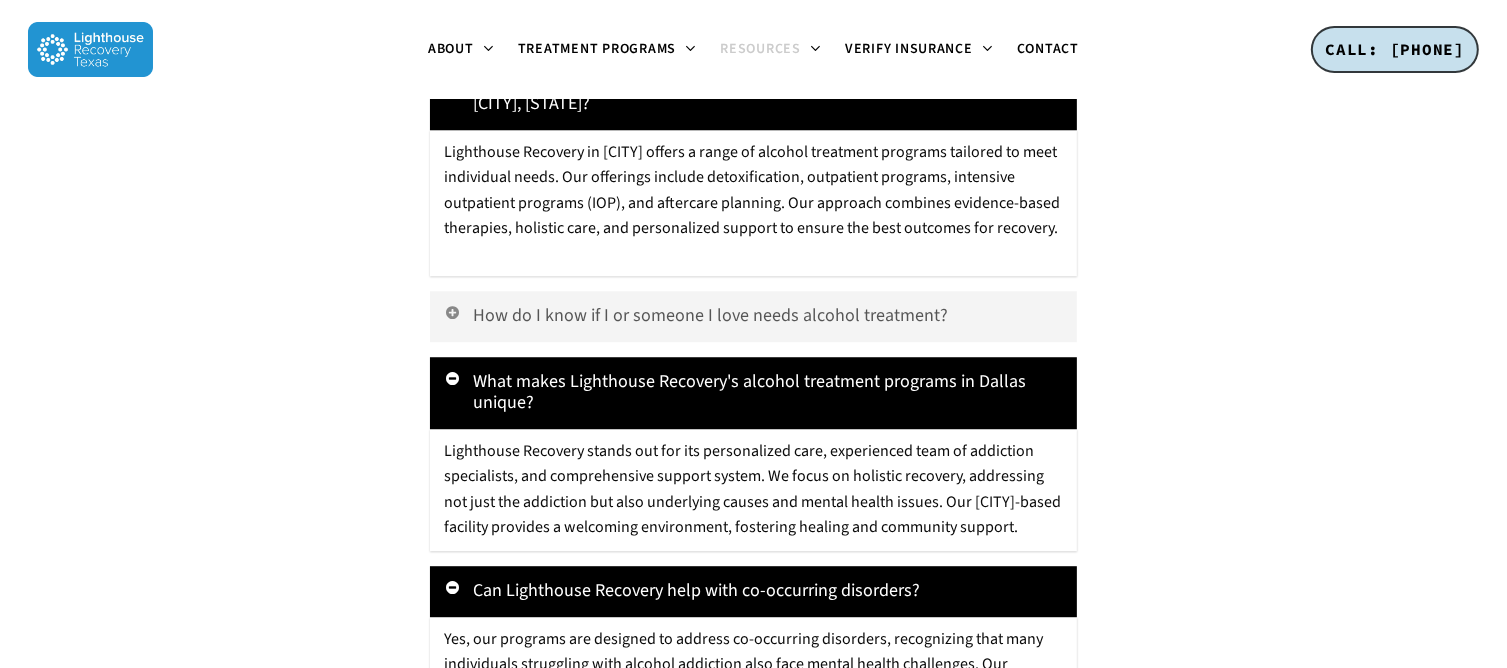 click on "What makes Lighthouse Recovery's alcohol treatment programs in Dallas unique?" at bounding box center (753, 393) 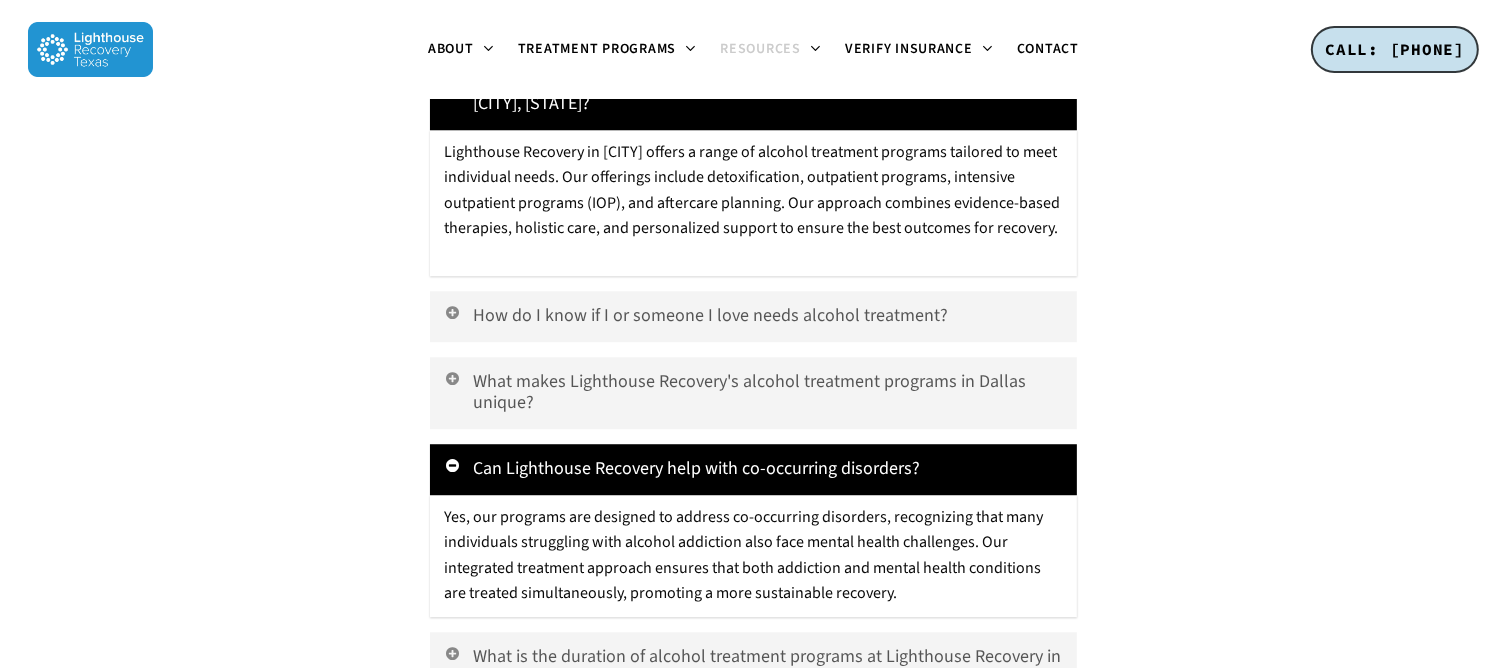 click on "Can Lighthouse Recovery help with co-occurring disorders?" at bounding box center [753, 469] 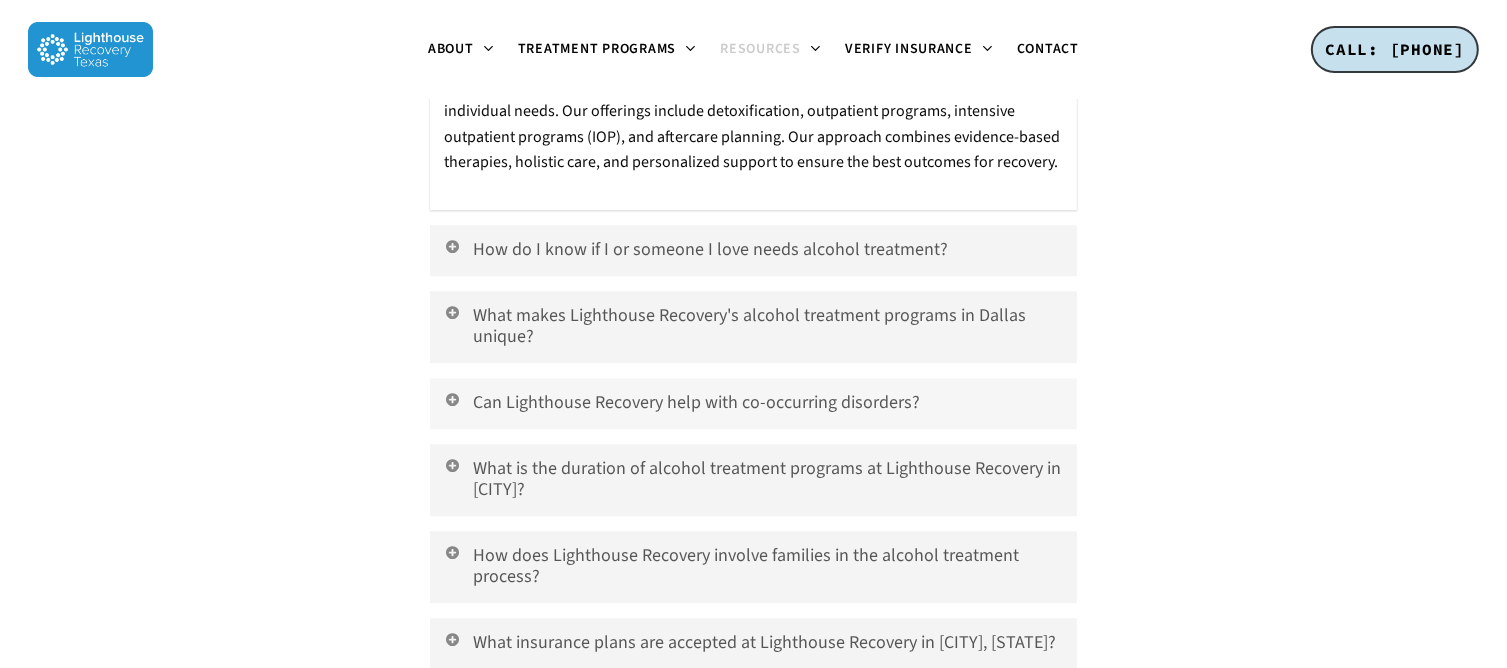 scroll, scrollTop: 5500, scrollLeft: 0, axis: vertical 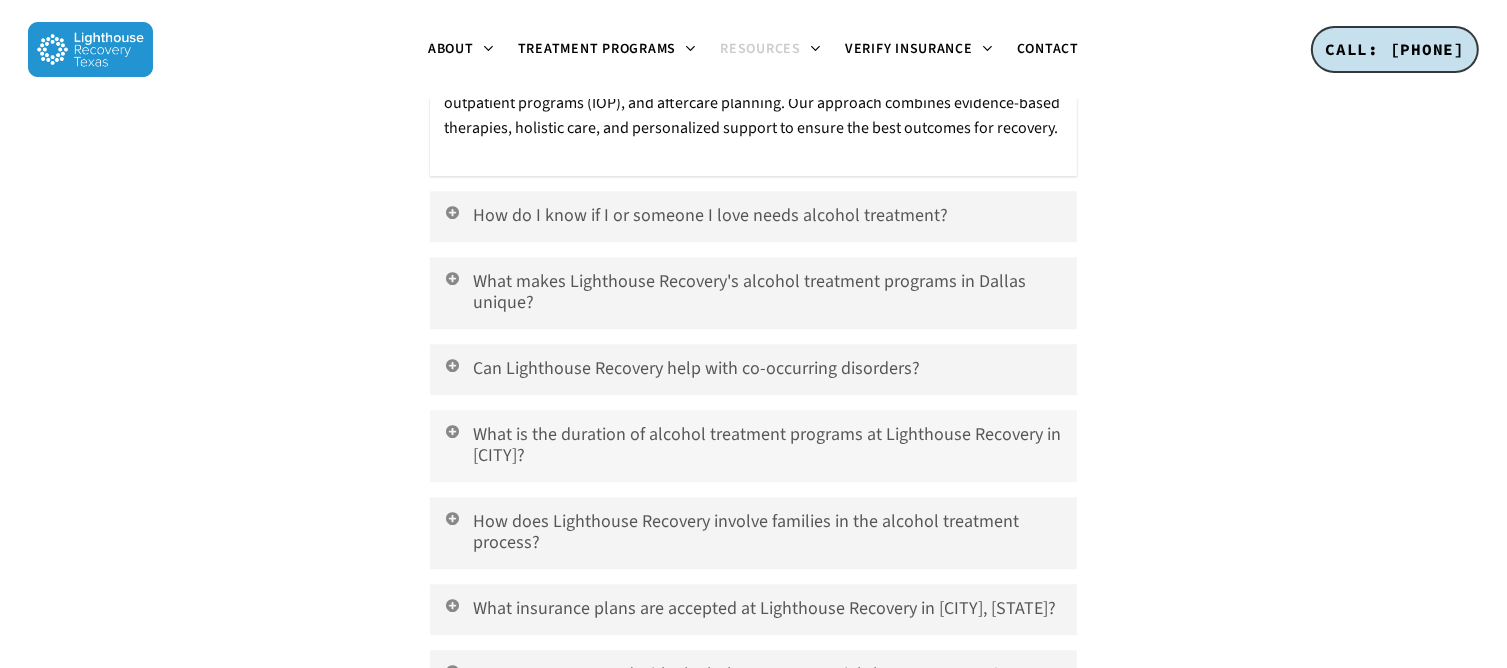 click on "What is the duration of alcohol treatment programs at Lighthouse Recovery in Dallas?" at bounding box center (753, 446) 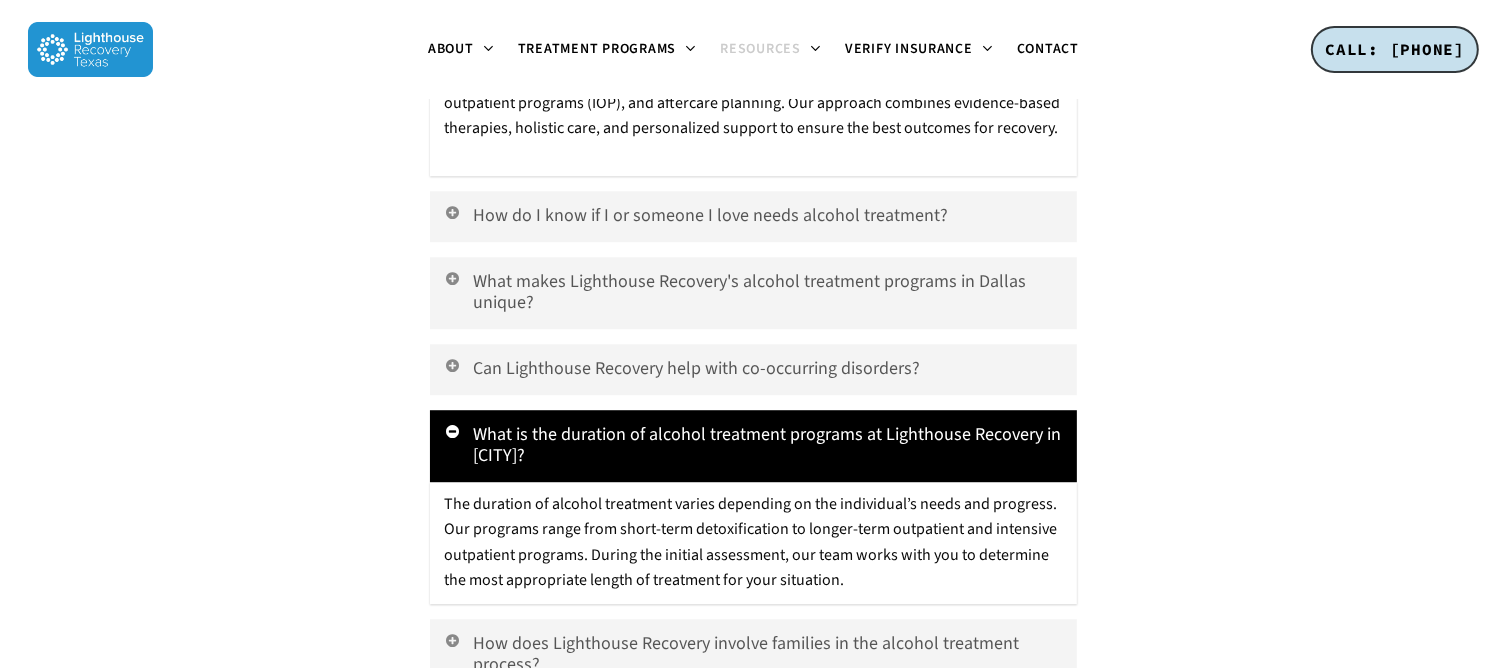 click on "What is the duration of alcohol treatment programs at Lighthouse Recovery in Dallas?" at bounding box center (753, 446) 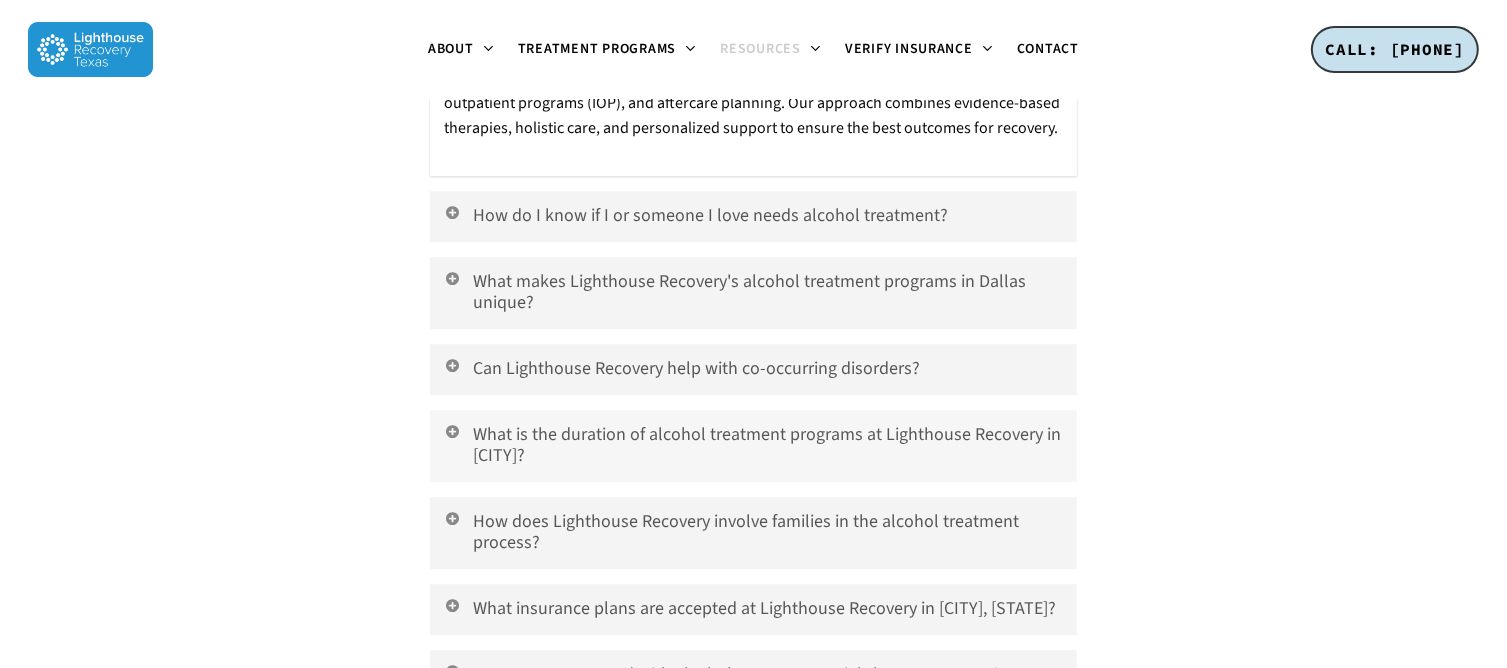 scroll, scrollTop: 5600, scrollLeft: 0, axis: vertical 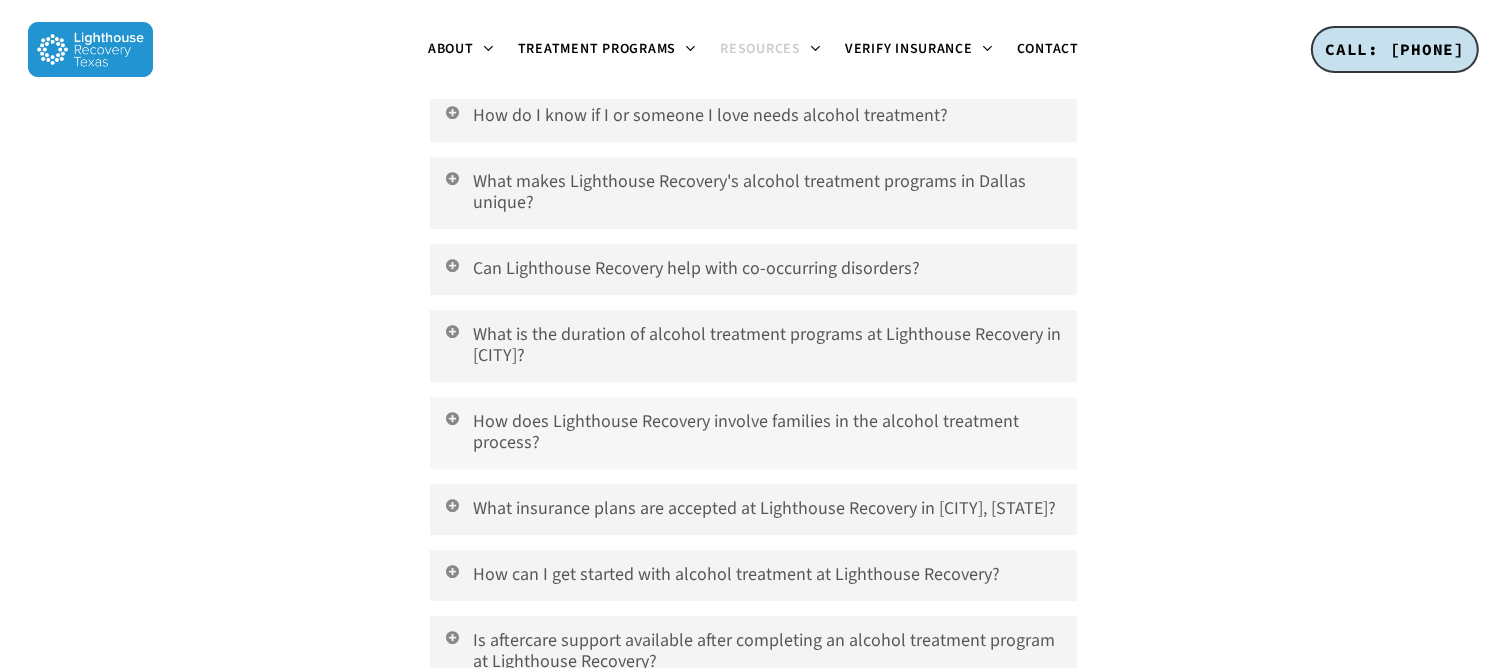 click on "How does Lighthouse Recovery involve families in the alcohol treatment process?" at bounding box center [753, 433] 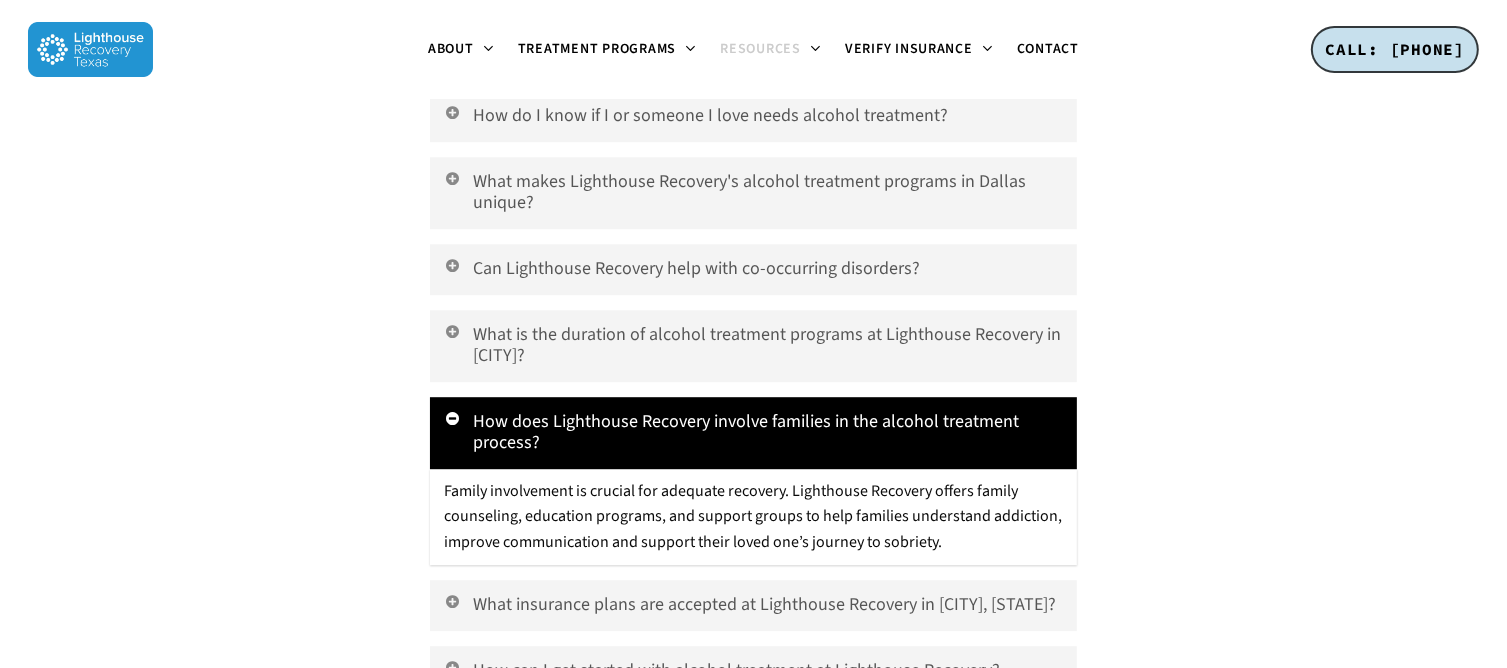 click on "How does Lighthouse Recovery involve families in the alcohol treatment process?" at bounding box center (753, 433) 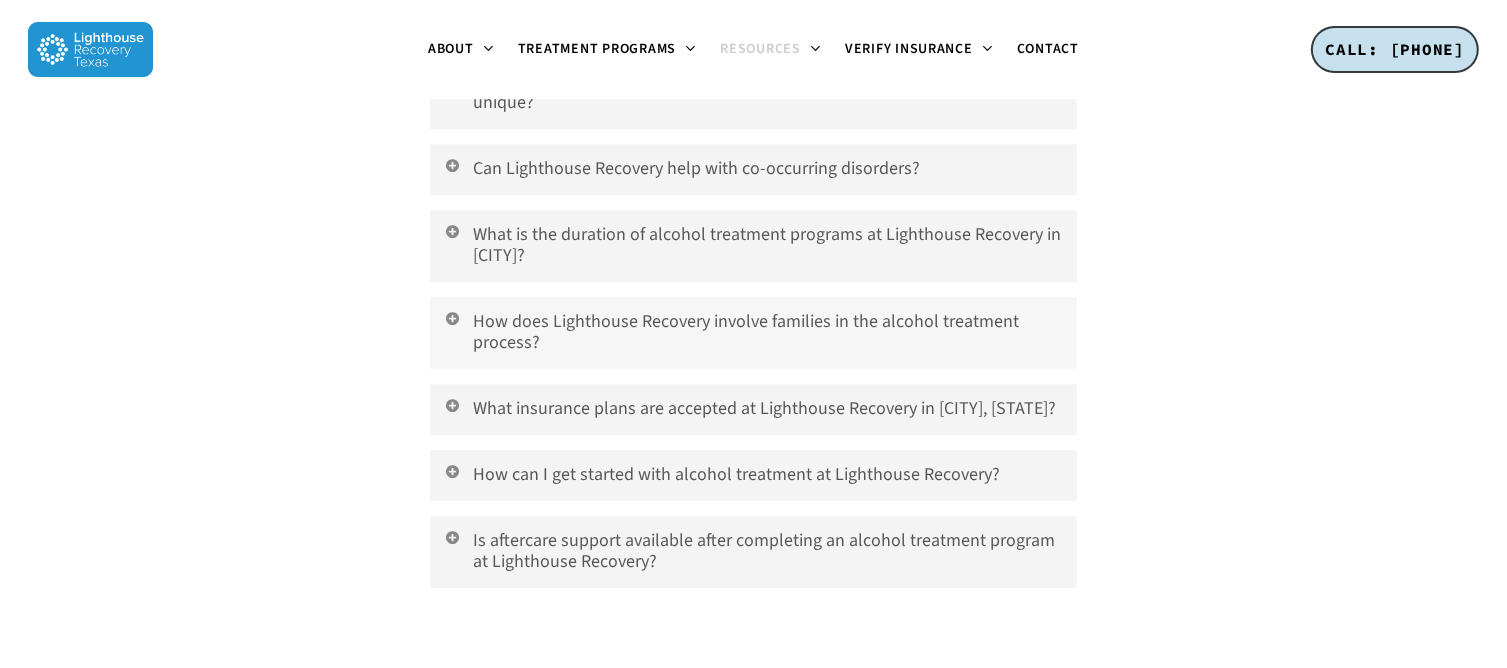 scroll, scrollTop: 5800, scrollLeft: 0, axis: vertical 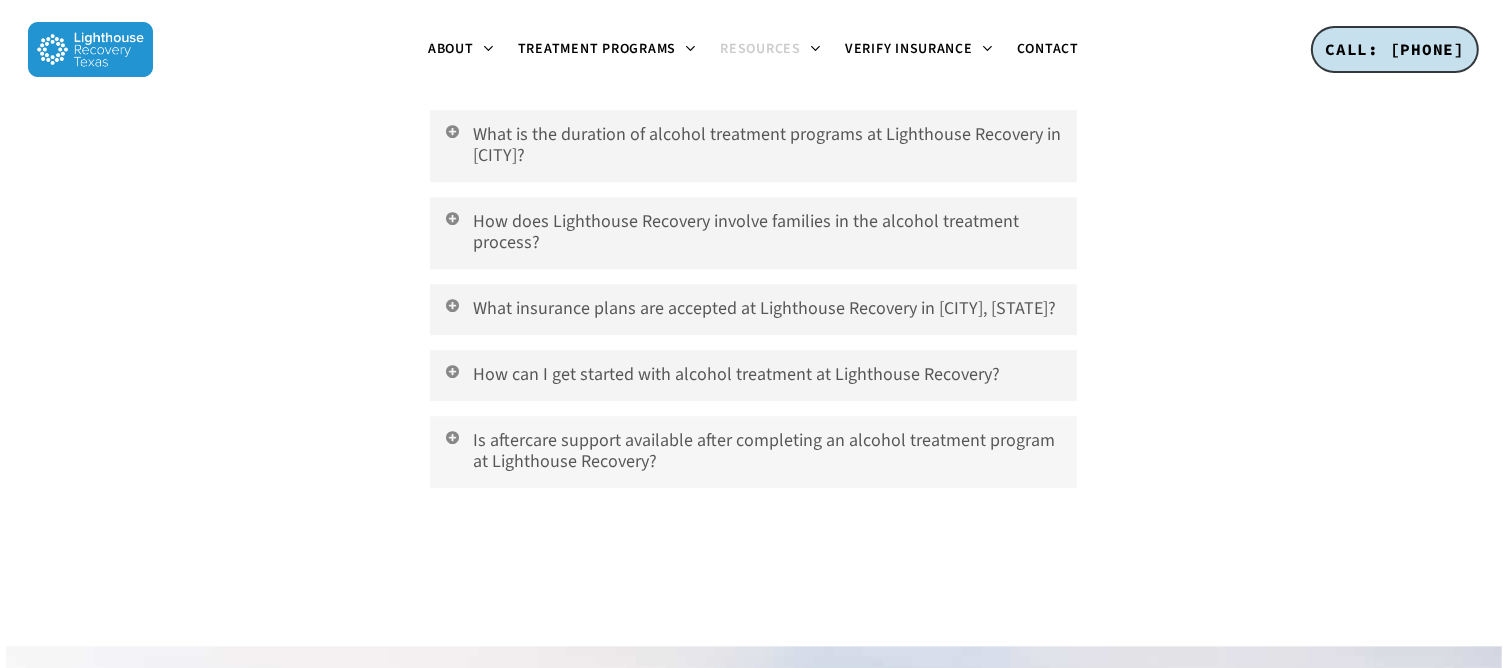 click on "Is aftercare support available after completing an alcohol treatment program at Lighthouse Recovery?" at bounding box center (753, 452) 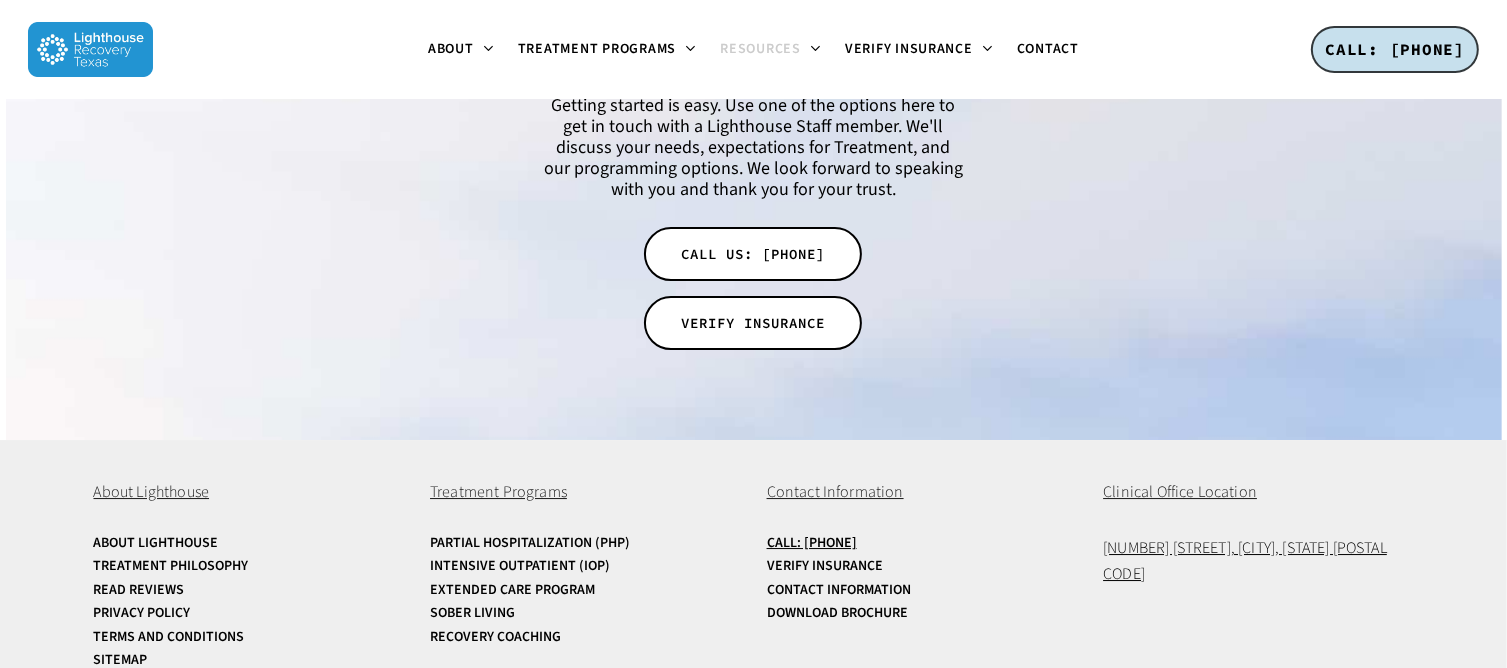 scroll, scrollTop: 6621, scrollLeft: 0, axis: vertical 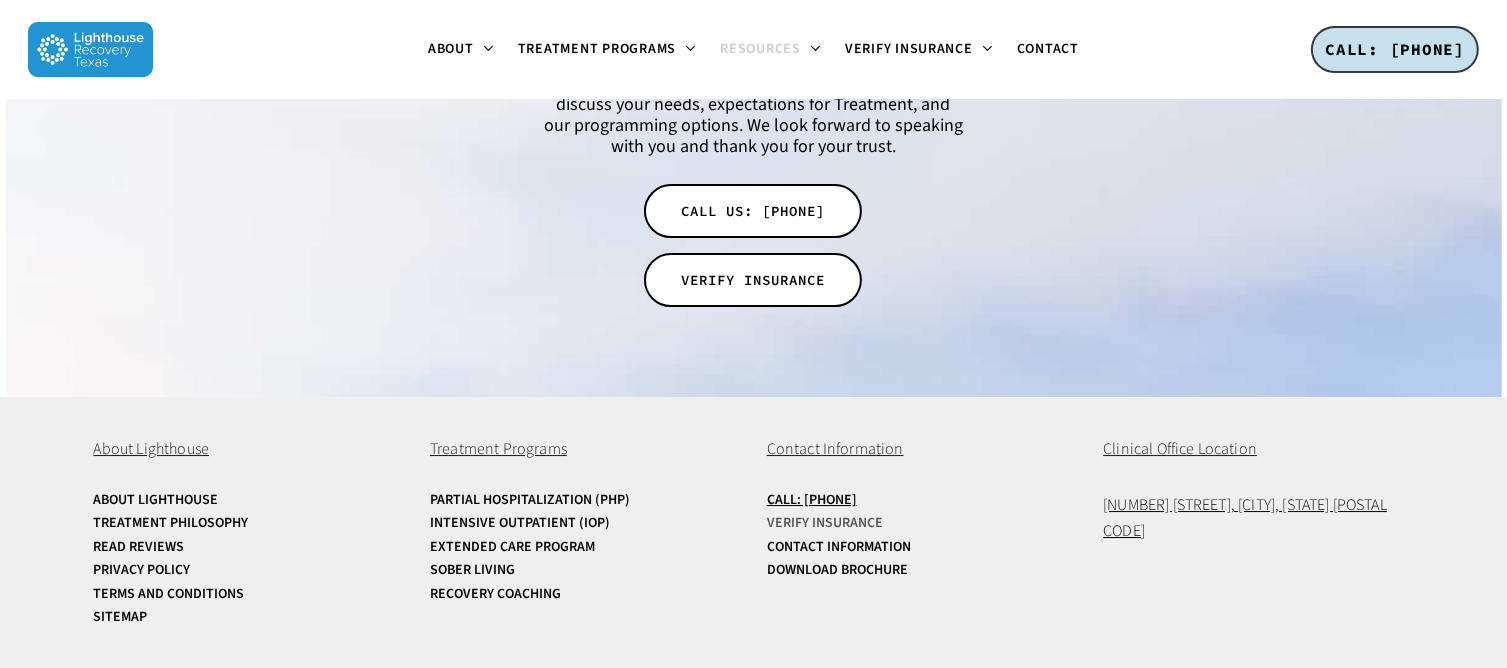click on "Verify Insurance" at bounding box center [922, 523] 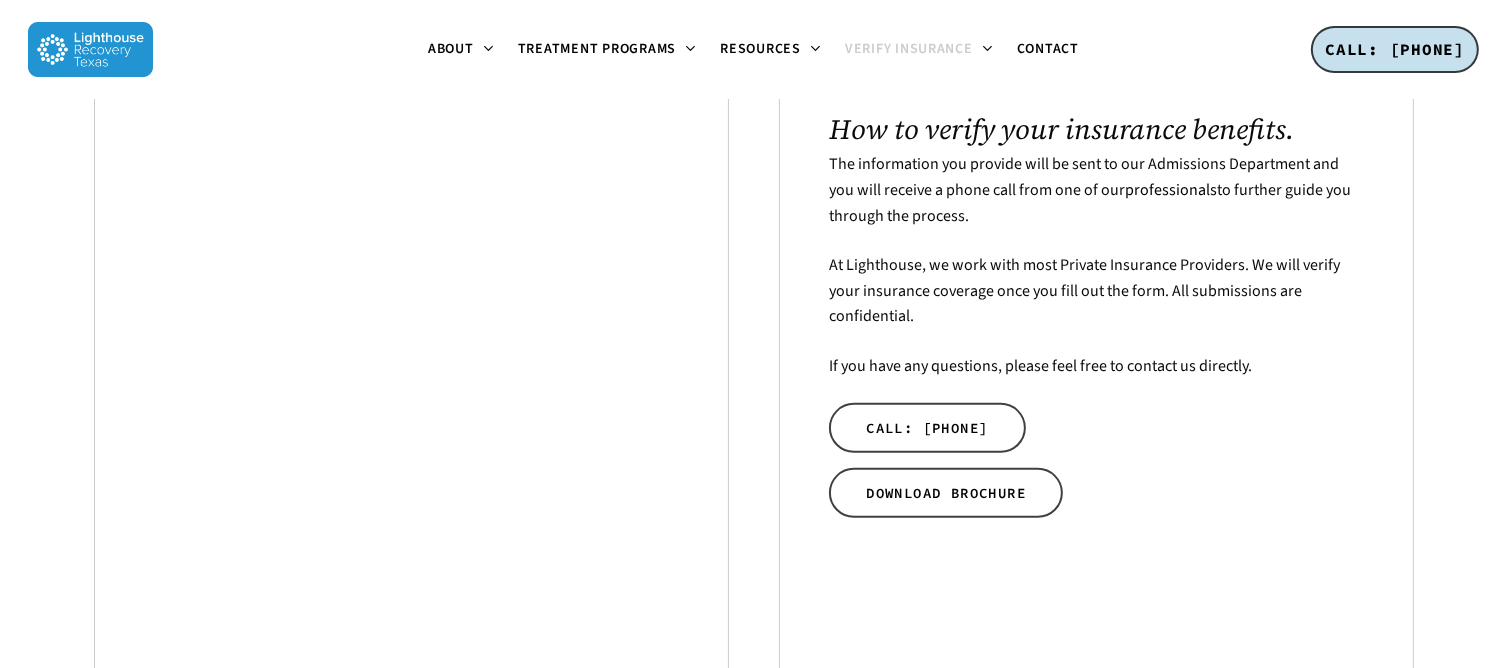scroll, scrollTop: 682, scrollLeft: 0, axis: vertical 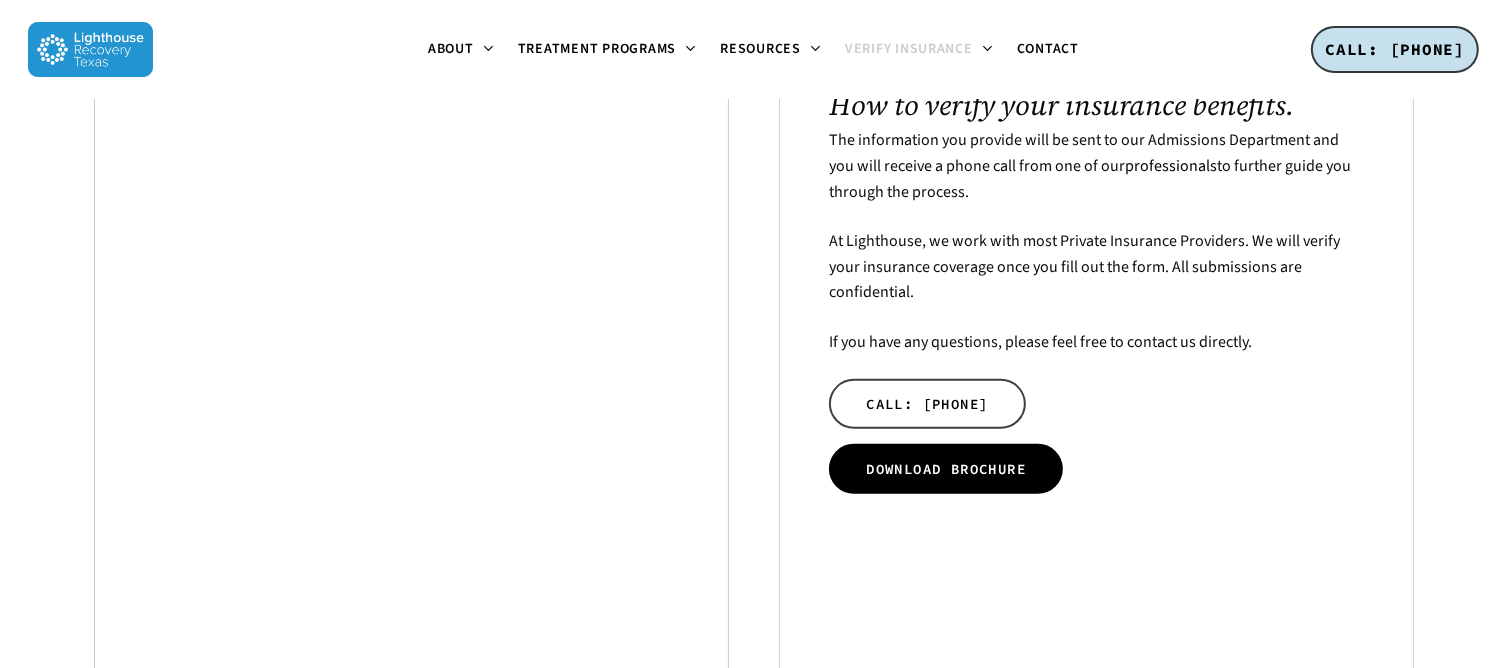 click on "DOWNLOAD BROCHURE" at bounding box center (946, 469) 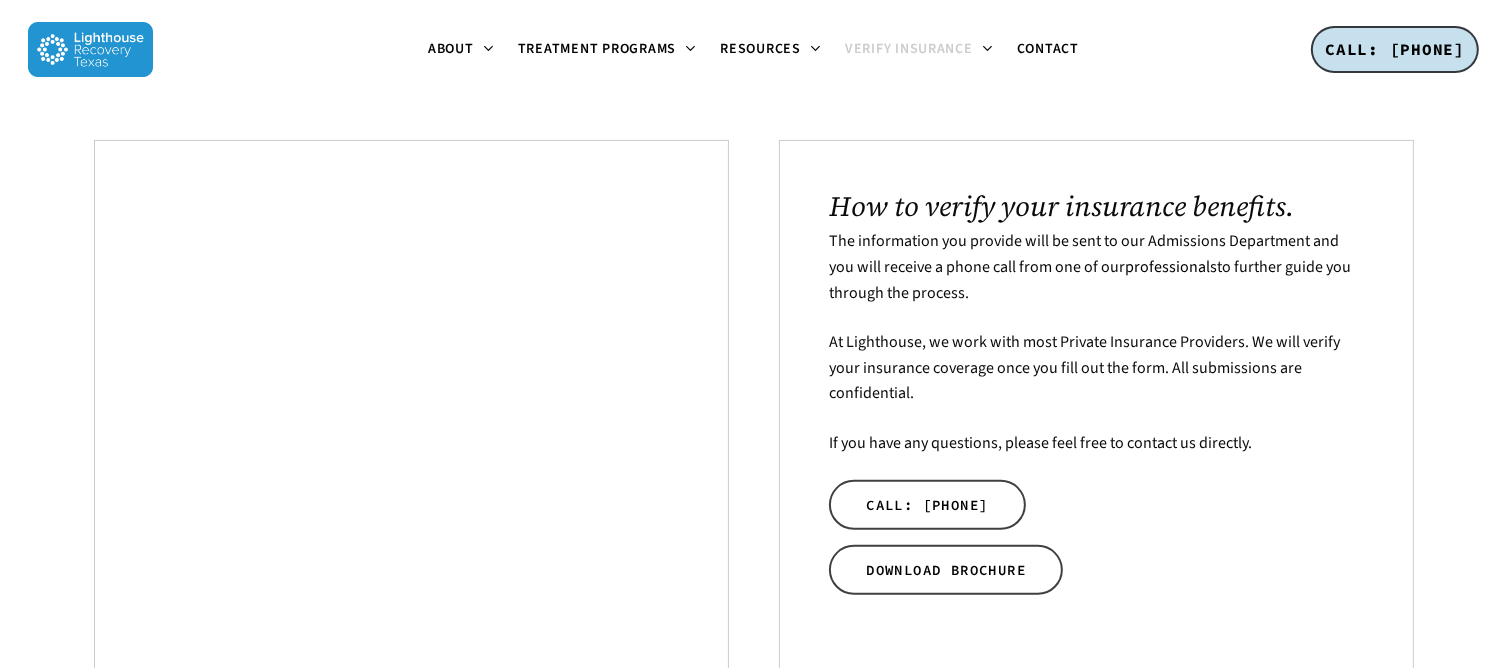 scroll, scrollTop: 567, scrollLeft: 0, axis: vertical 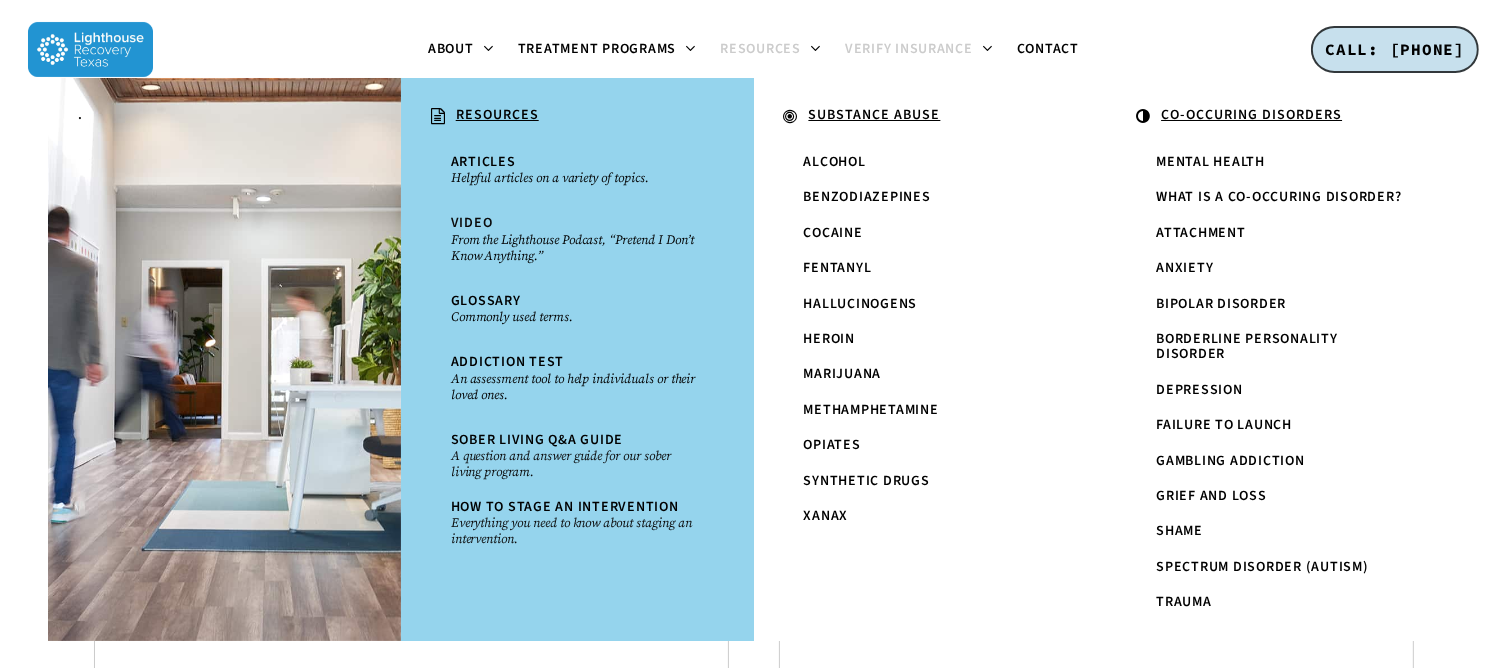 click on "Resources" at bounding box center (760, 49) 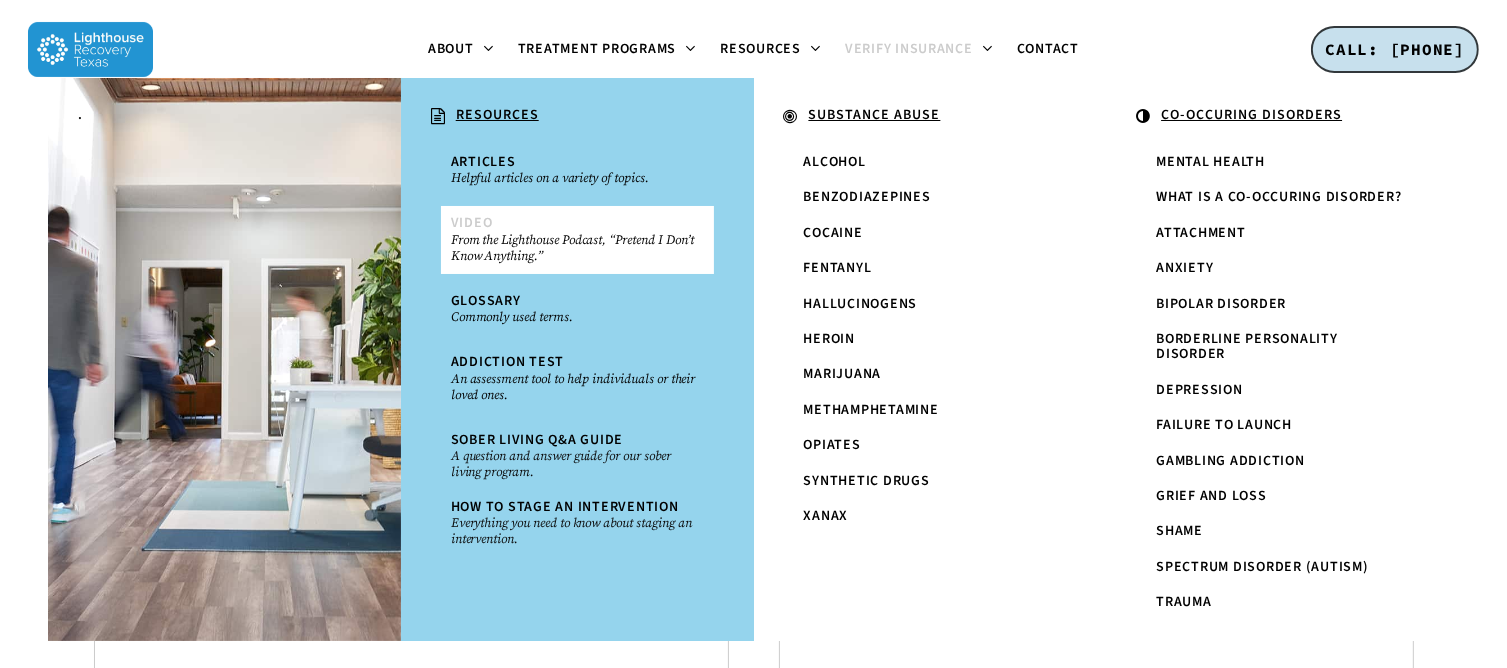 click on "From the Lighthouse Podcast, “Pretend I Don’t Know Anything.”" at bounding box center [577, 248] 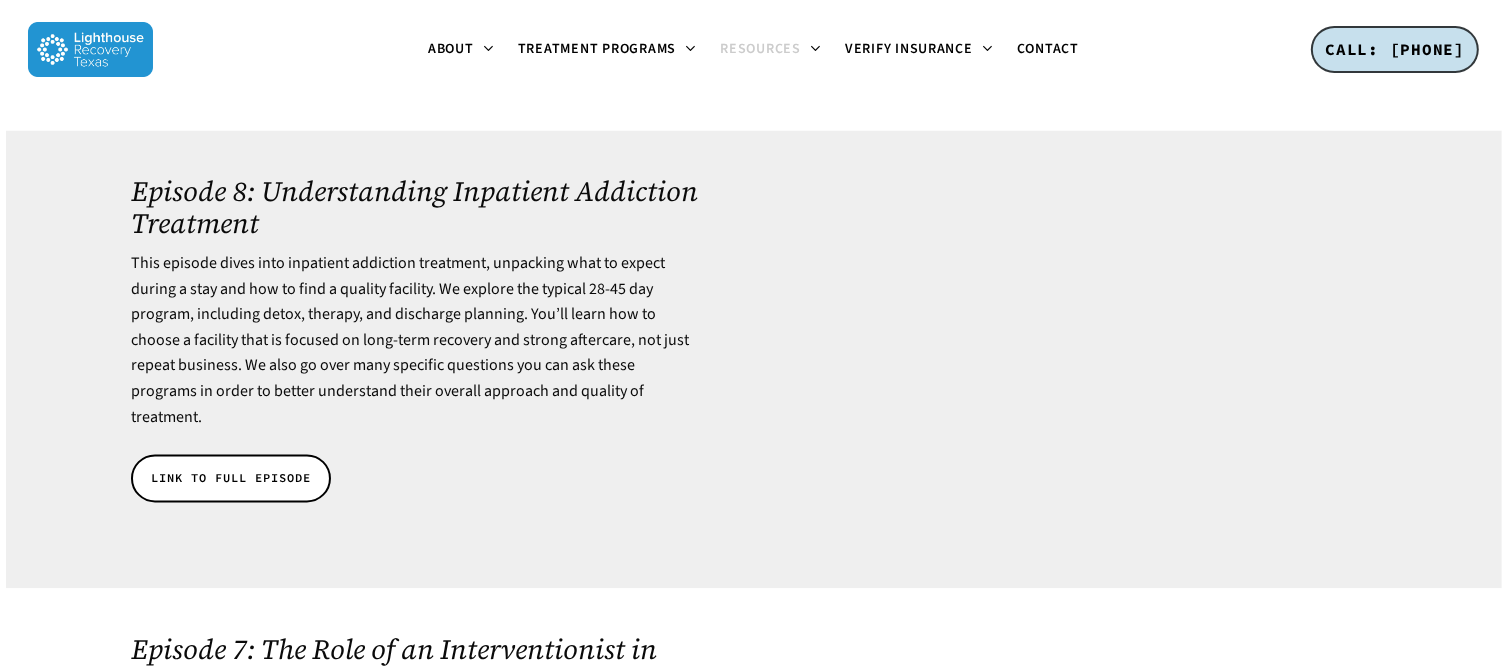 scroll, scrollTop: 4185, scrollLeft: 0, axis: vertical 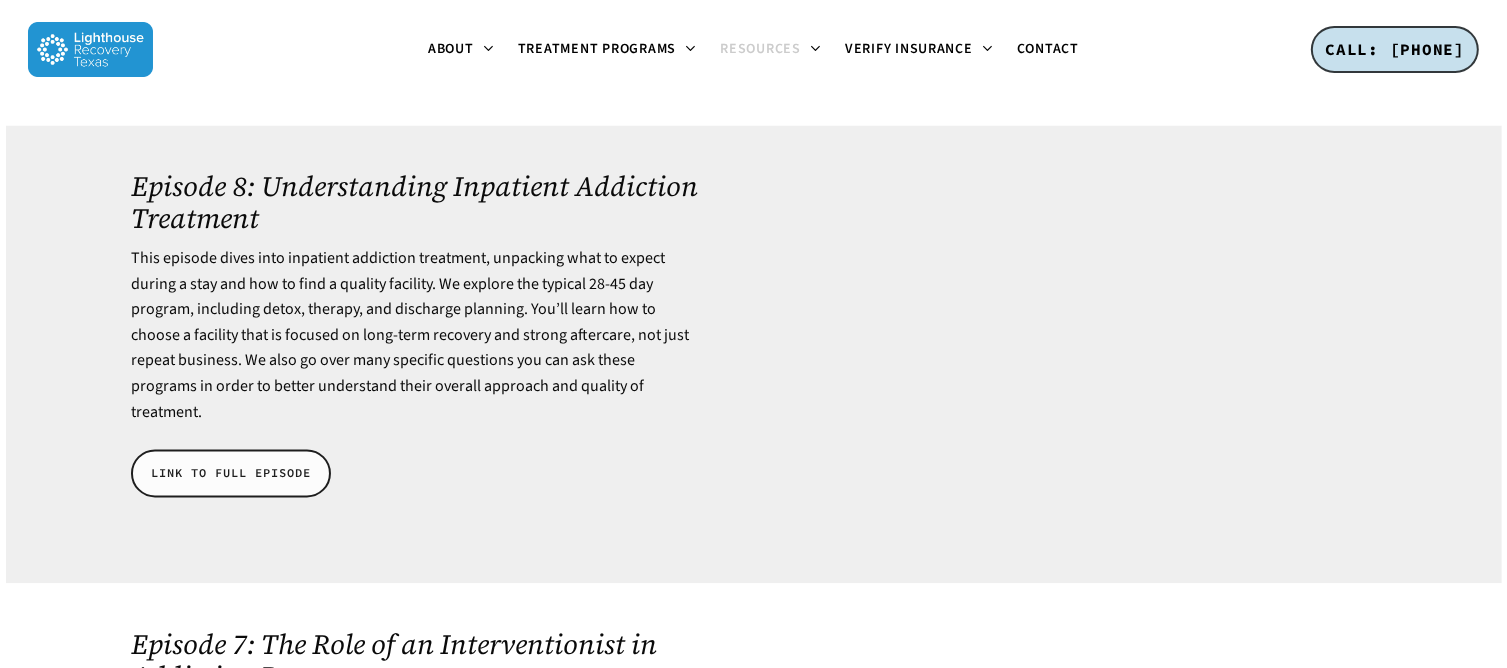 click on "LINK TO FULL EPISODE" at bounding box center [231, 473] 